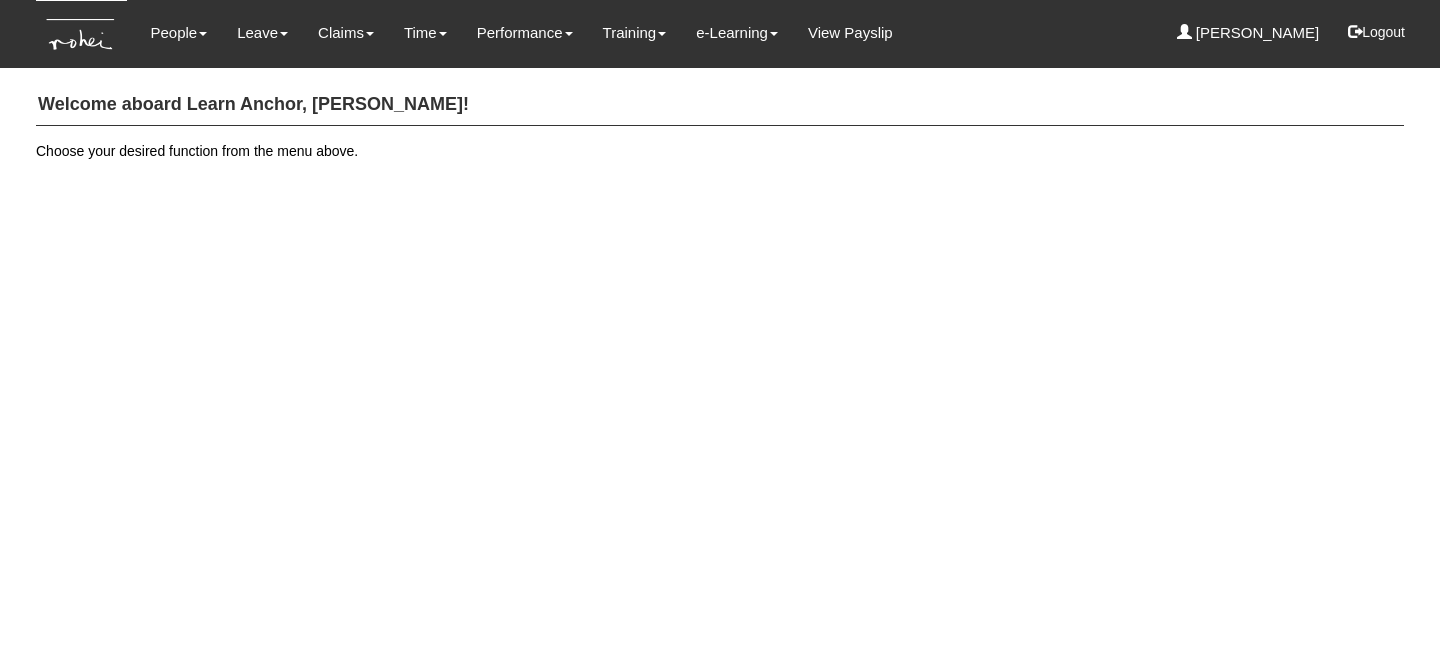 scroll, scrollTop: 0, scrollLeft: 0, axis: both 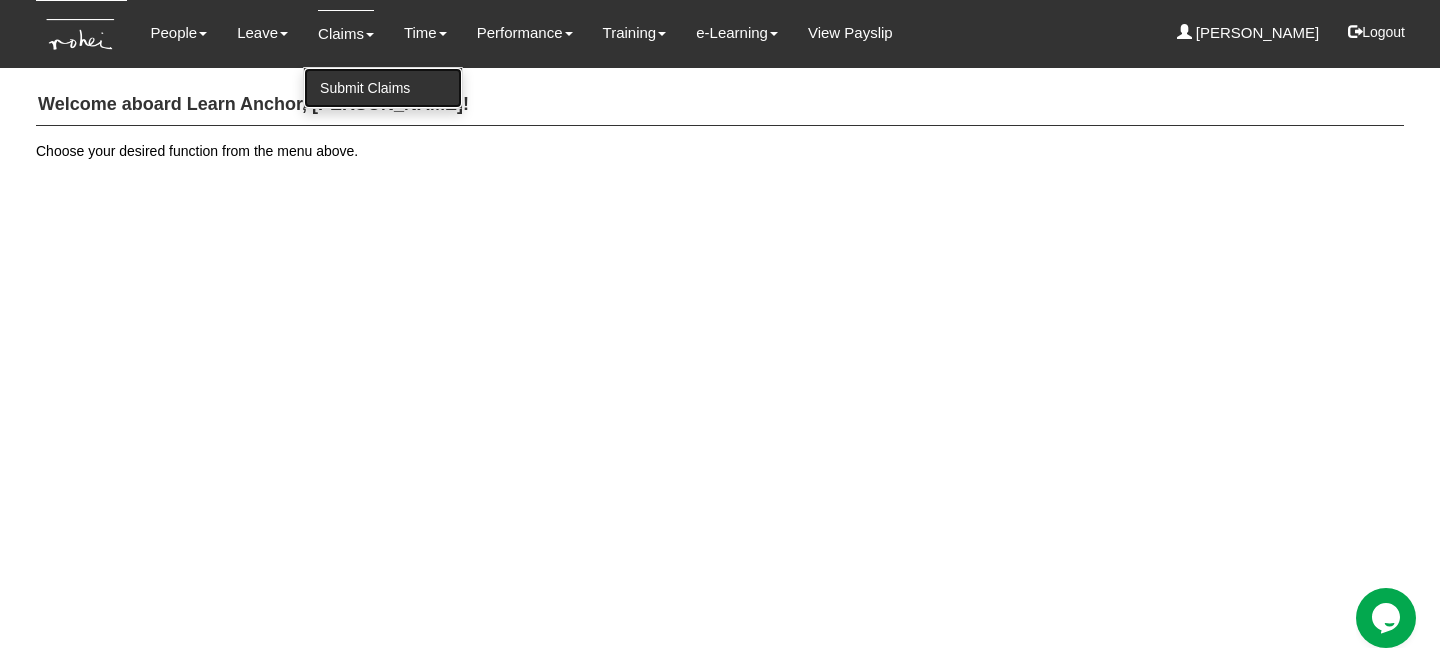 click on "Submit Claims" at bounding box center [383, 88] 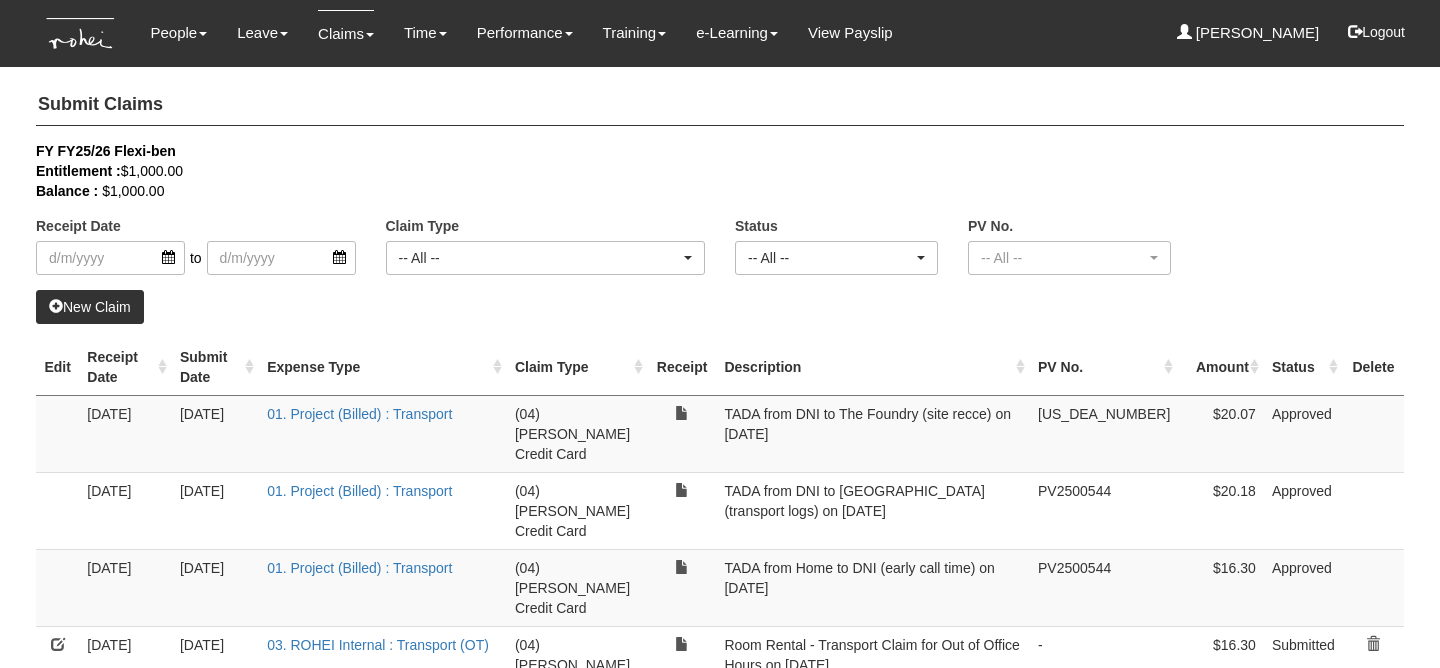 select on "50" 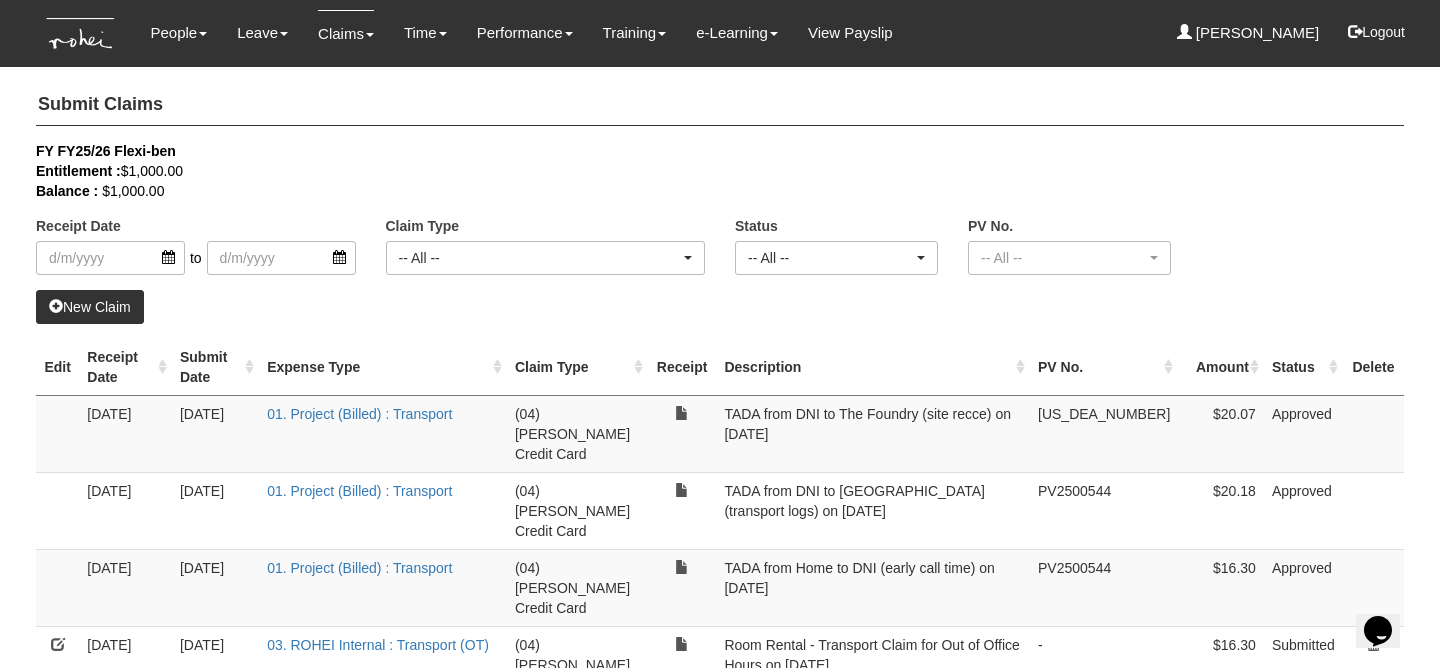 scroll, scrollTop: 0, scrollLeft: 0, axis: both 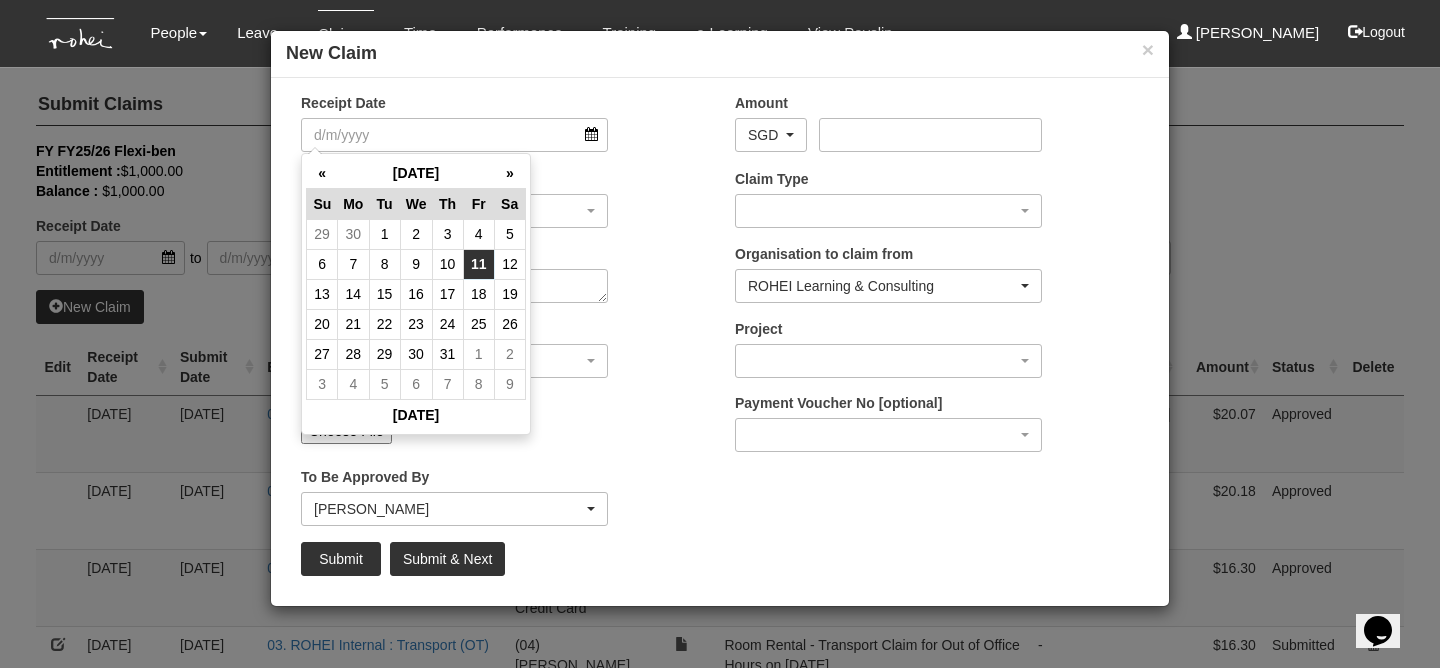 click on "11" at bounding box center [478, 264] 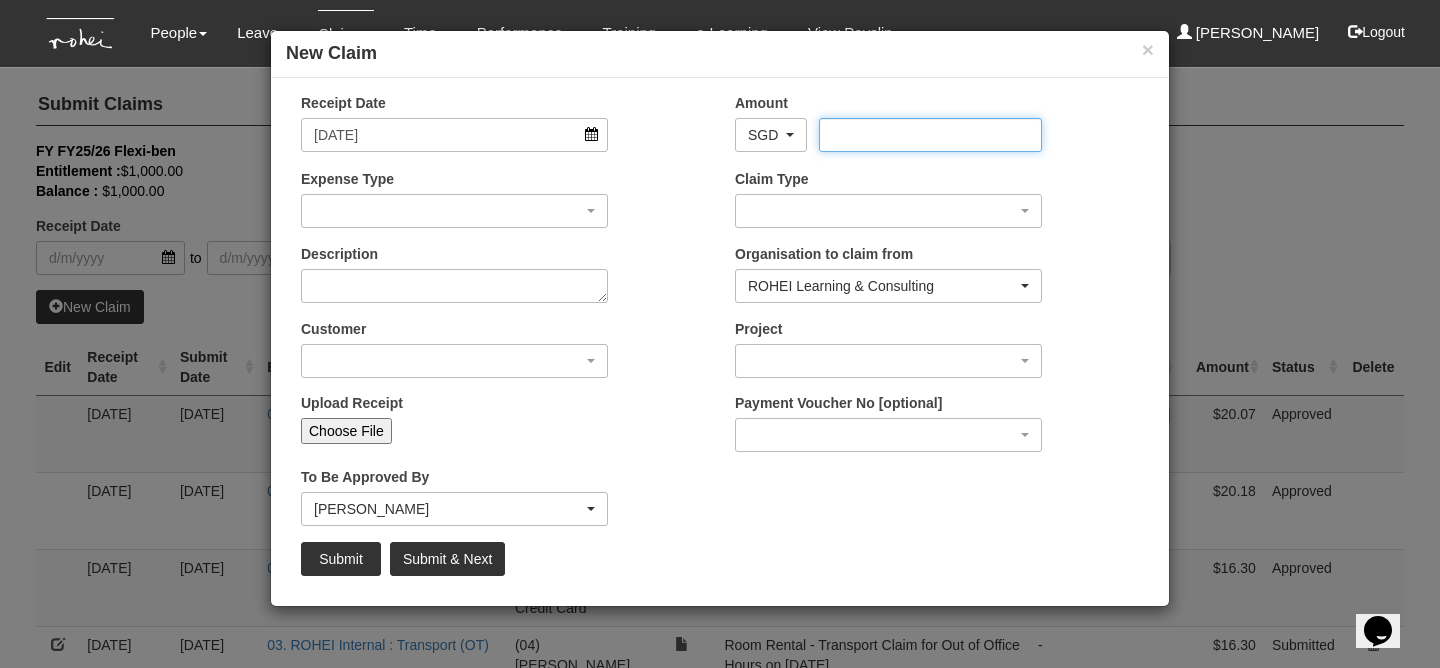 click on "Amount" at bounding box center [930, 135] 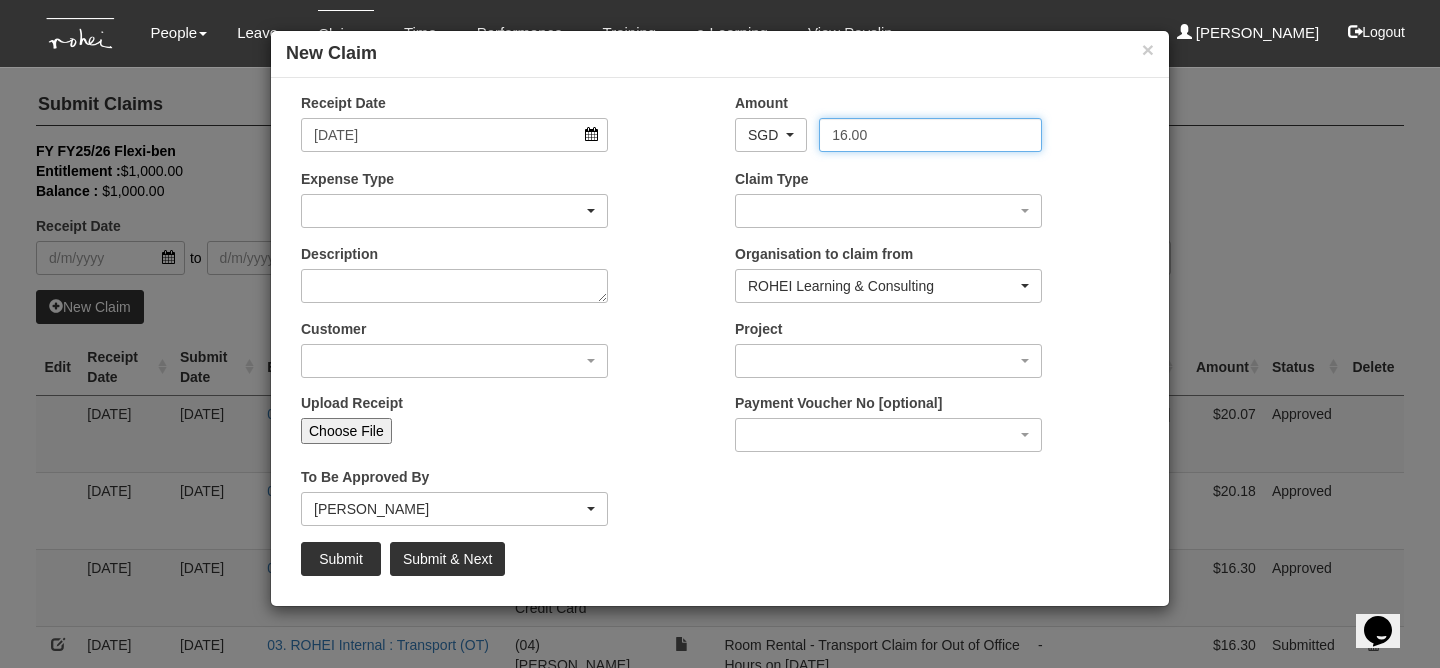 type on "16.00" 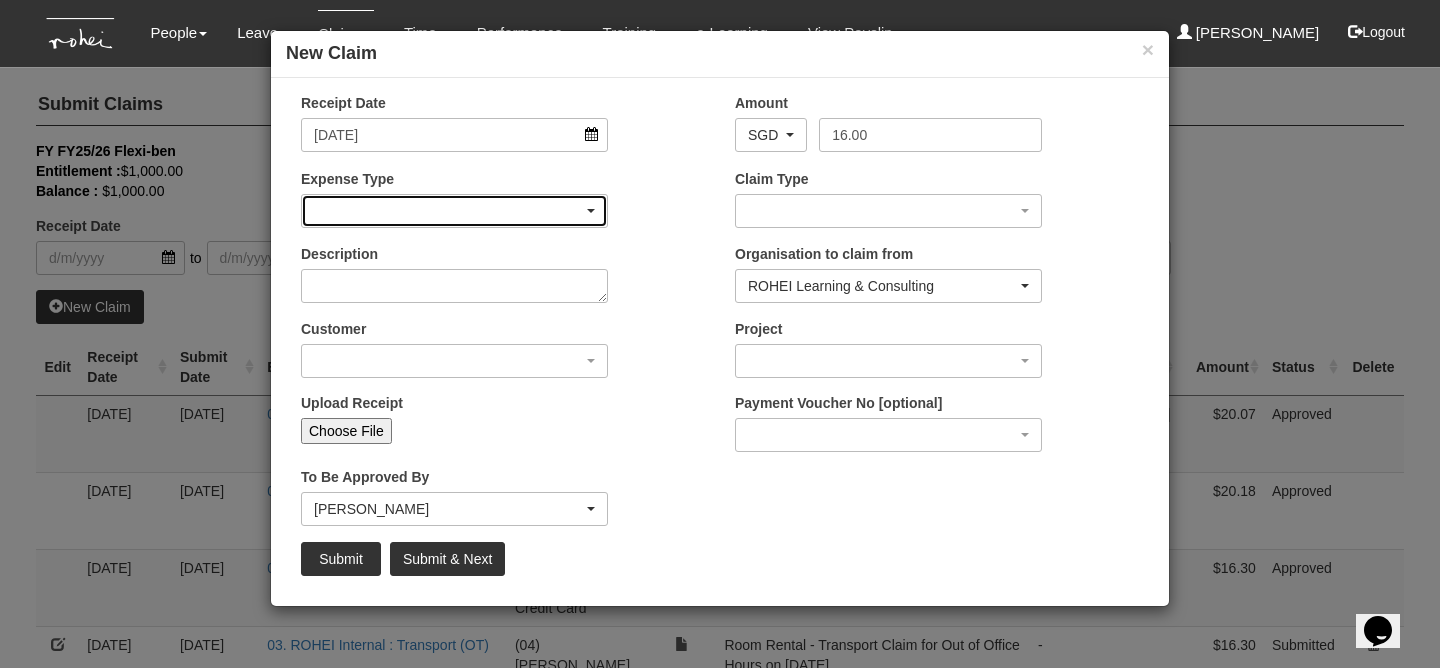click at bounding box center (454, 211) 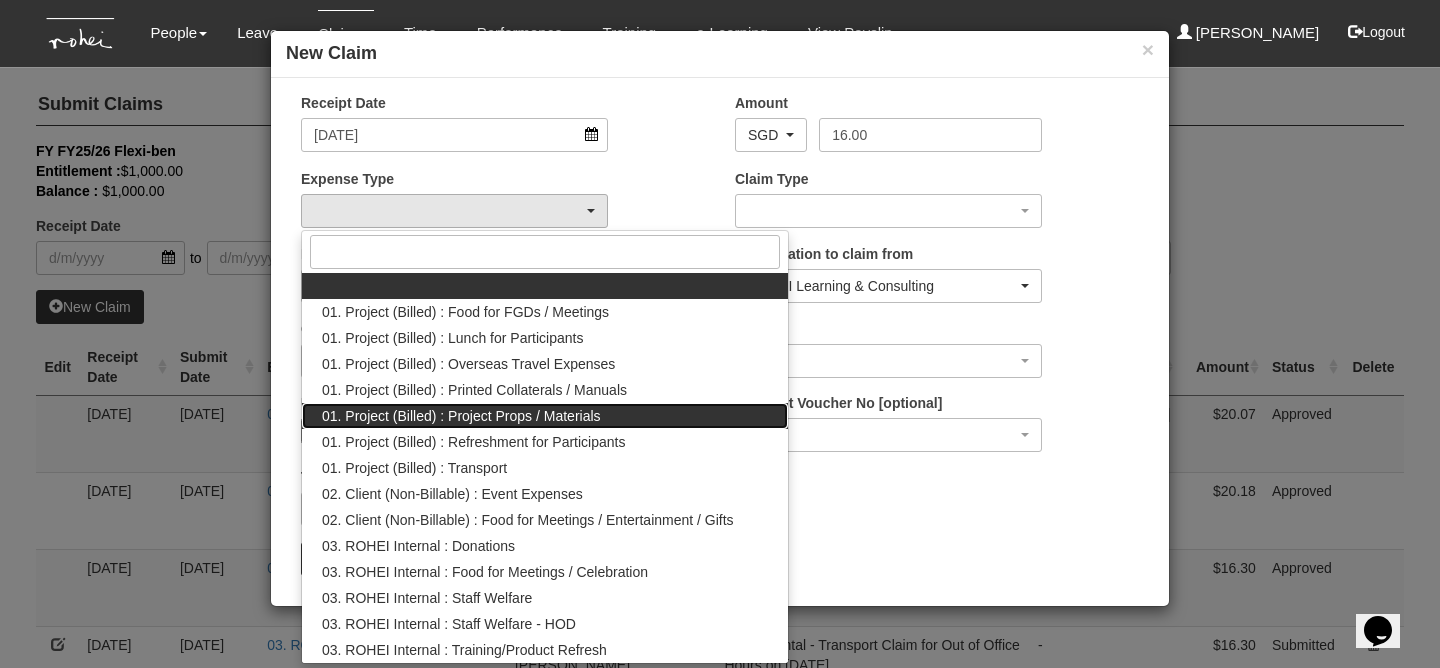 click on "01. Project (Billed) : Project Props / Materials" at bounding box center (461, 416) 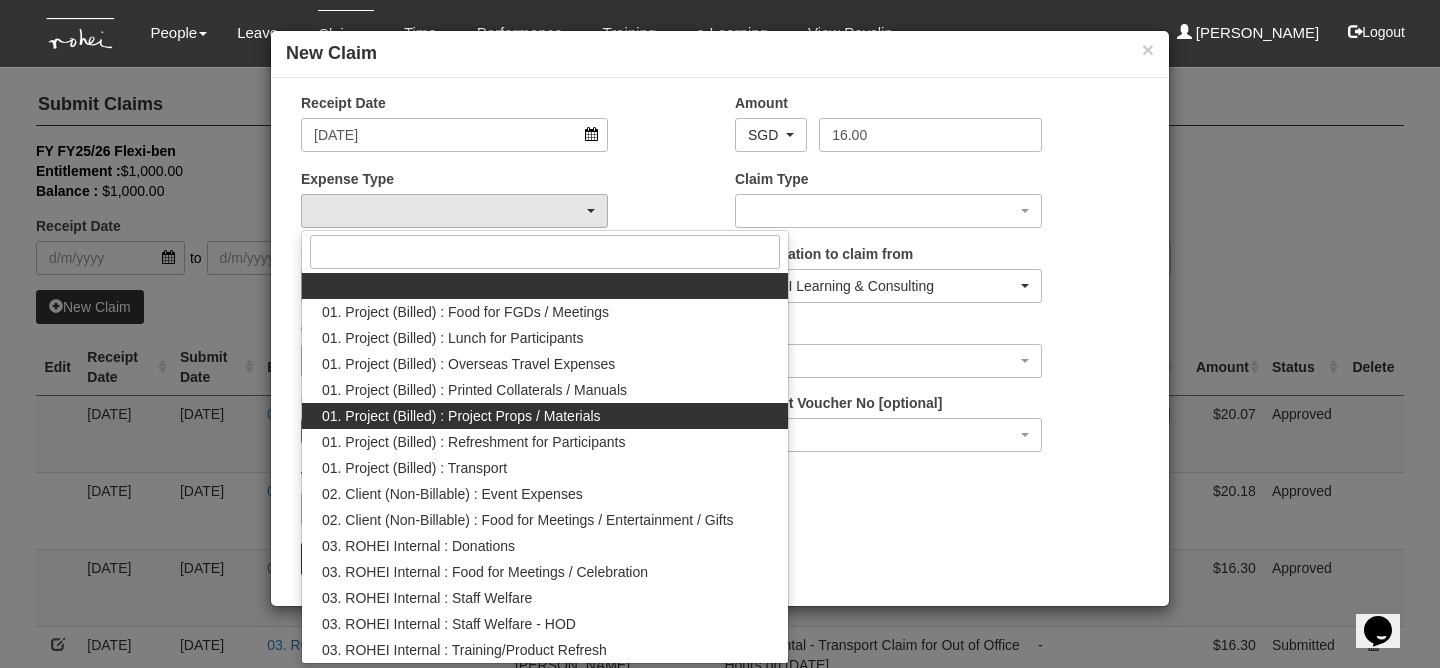 select on "134" 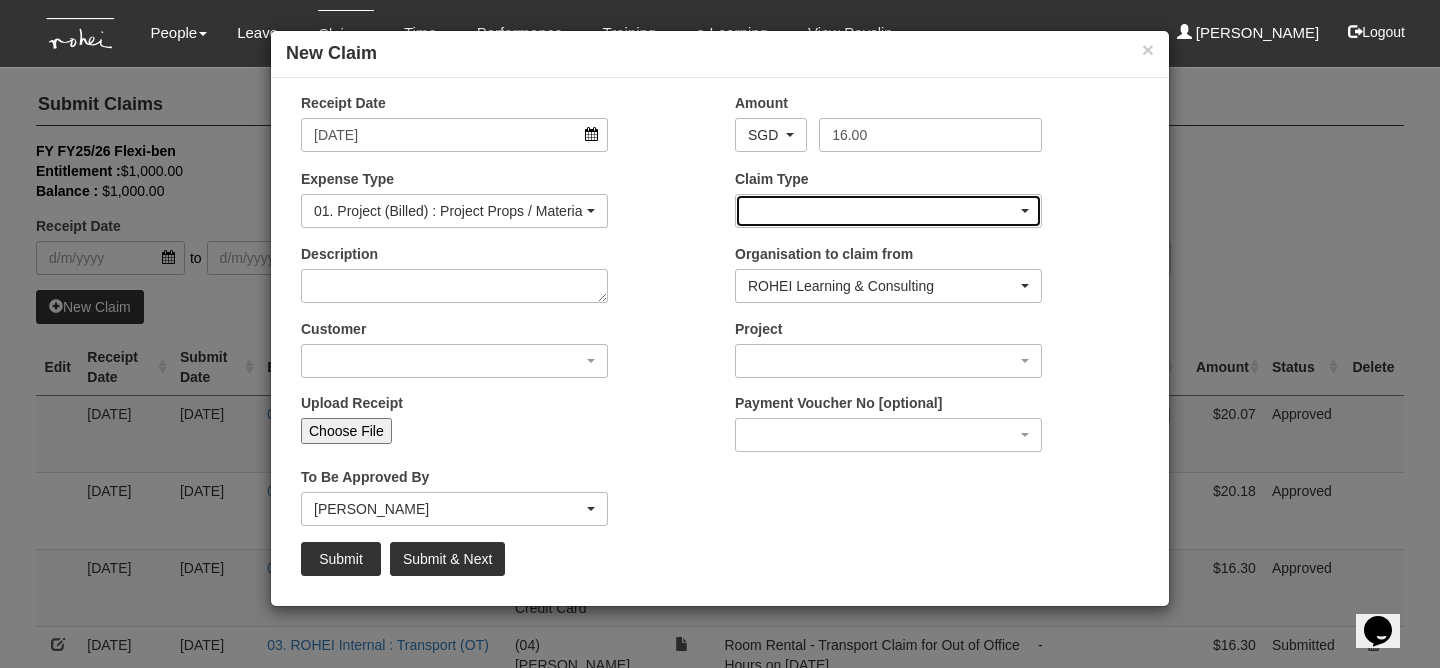 click at bounding box center [888, 211] 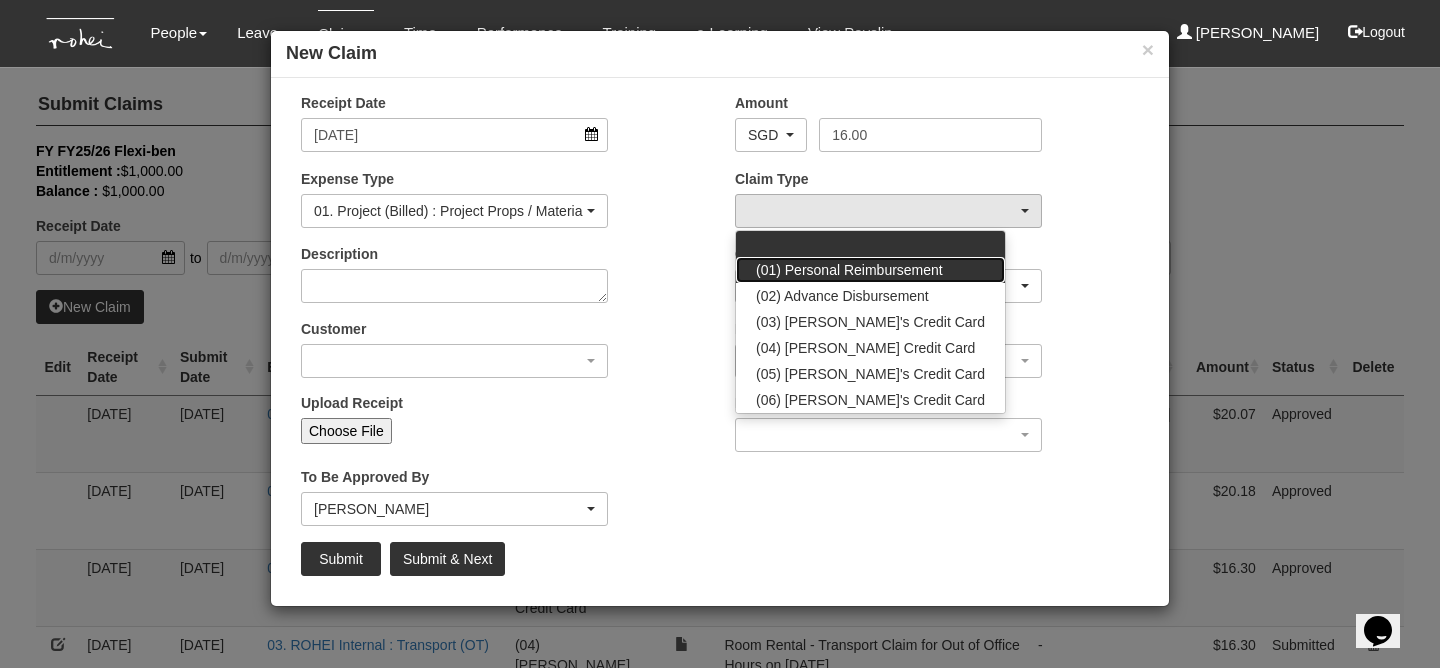 click on "(01) Personal Reimbursement" at bounding box center (849, 270) 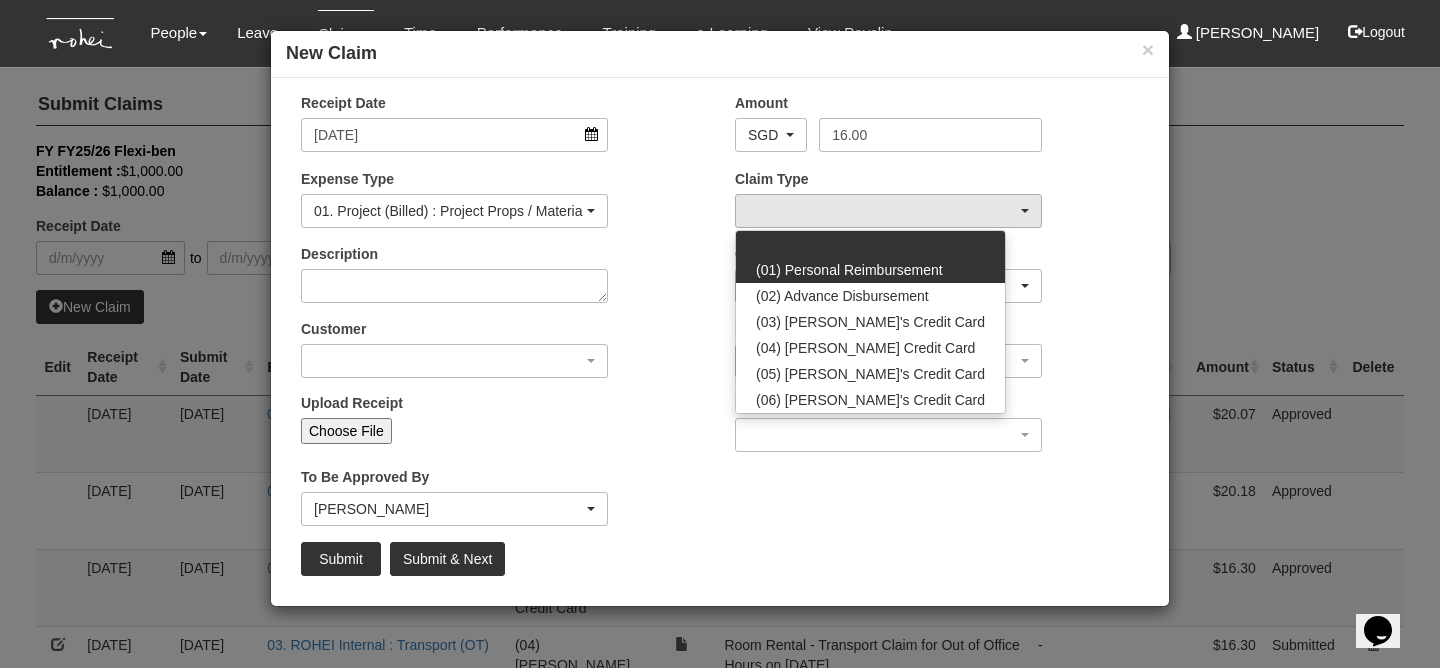 select on "14" 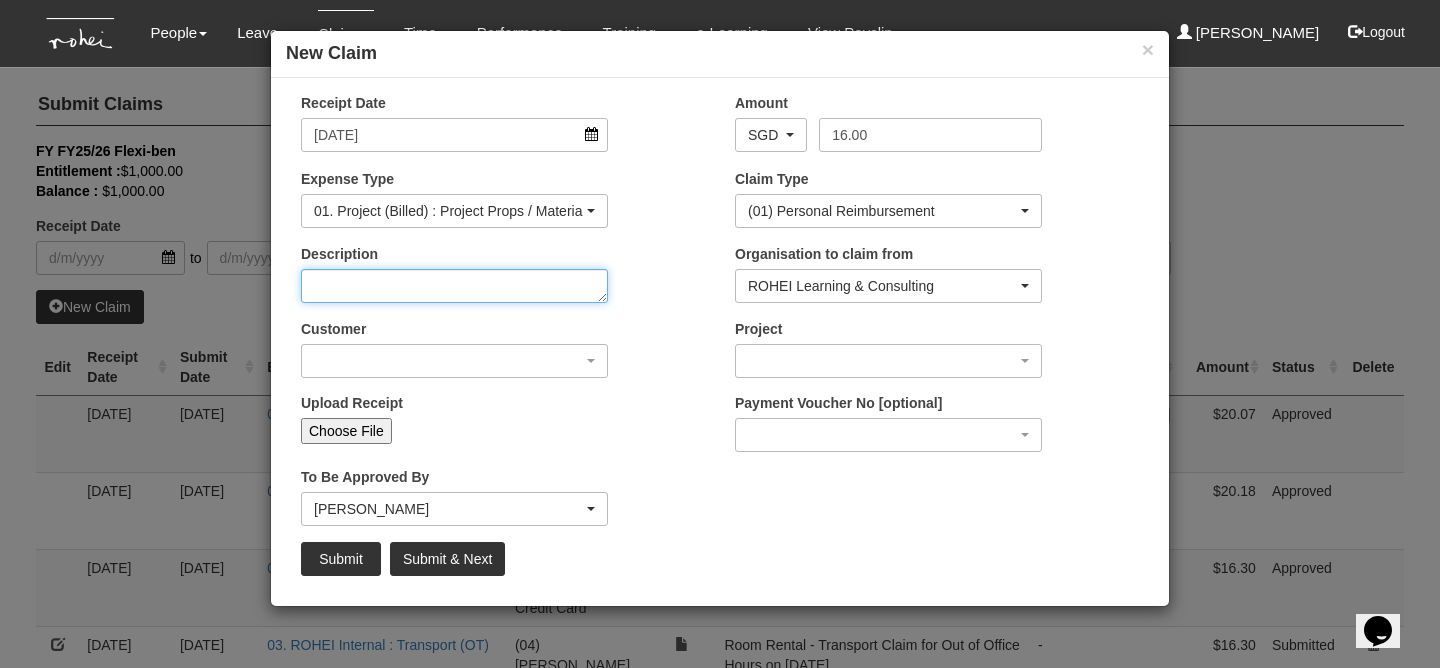 click on "Description" at bounding box center [454, 286] 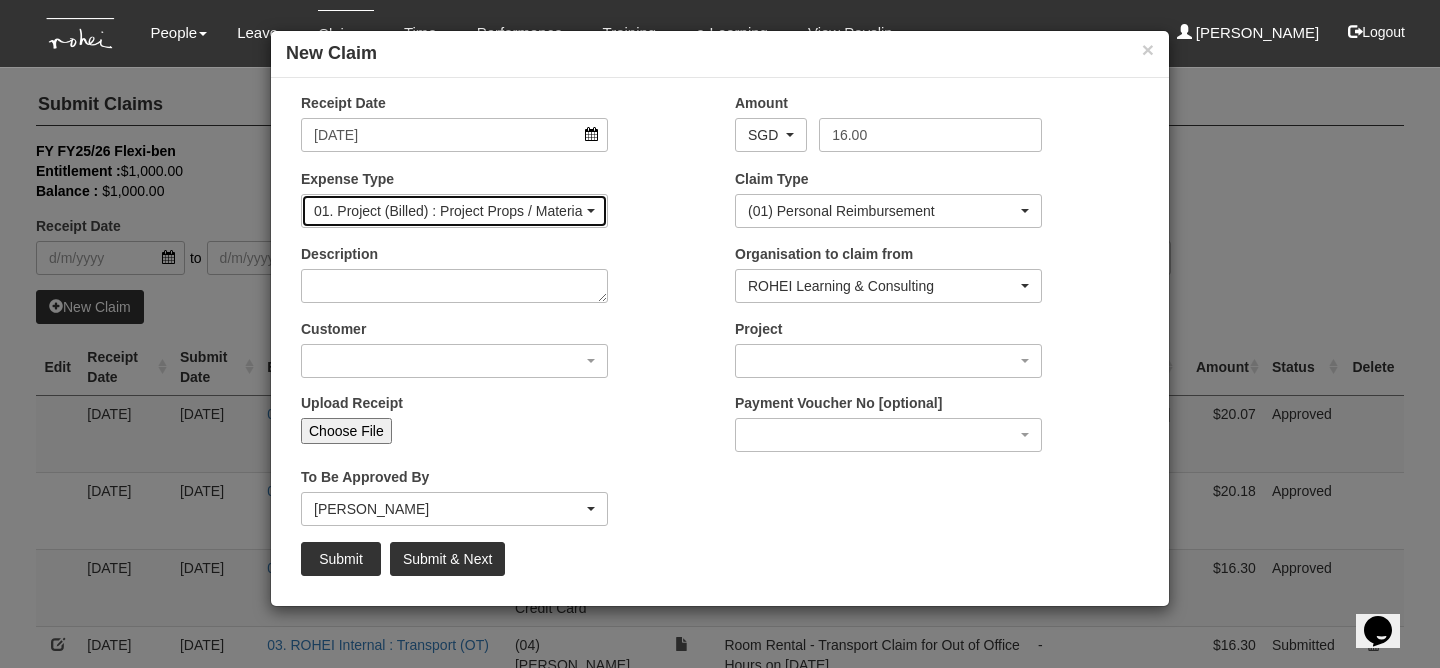 click on "01. Project (Billed) : Project Props / Materials" at bounding box center (448, 211) 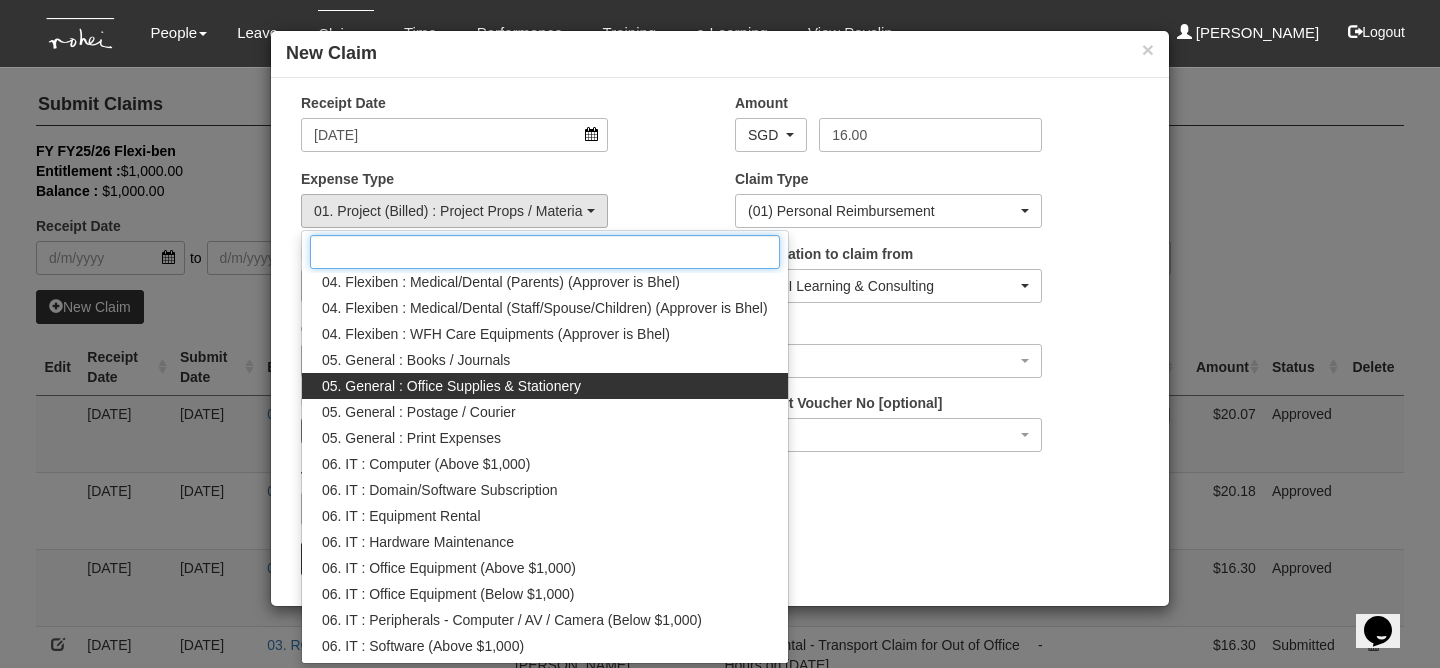 scroll, scrollTop: 657, scrollLeft: 0, axis: vertical 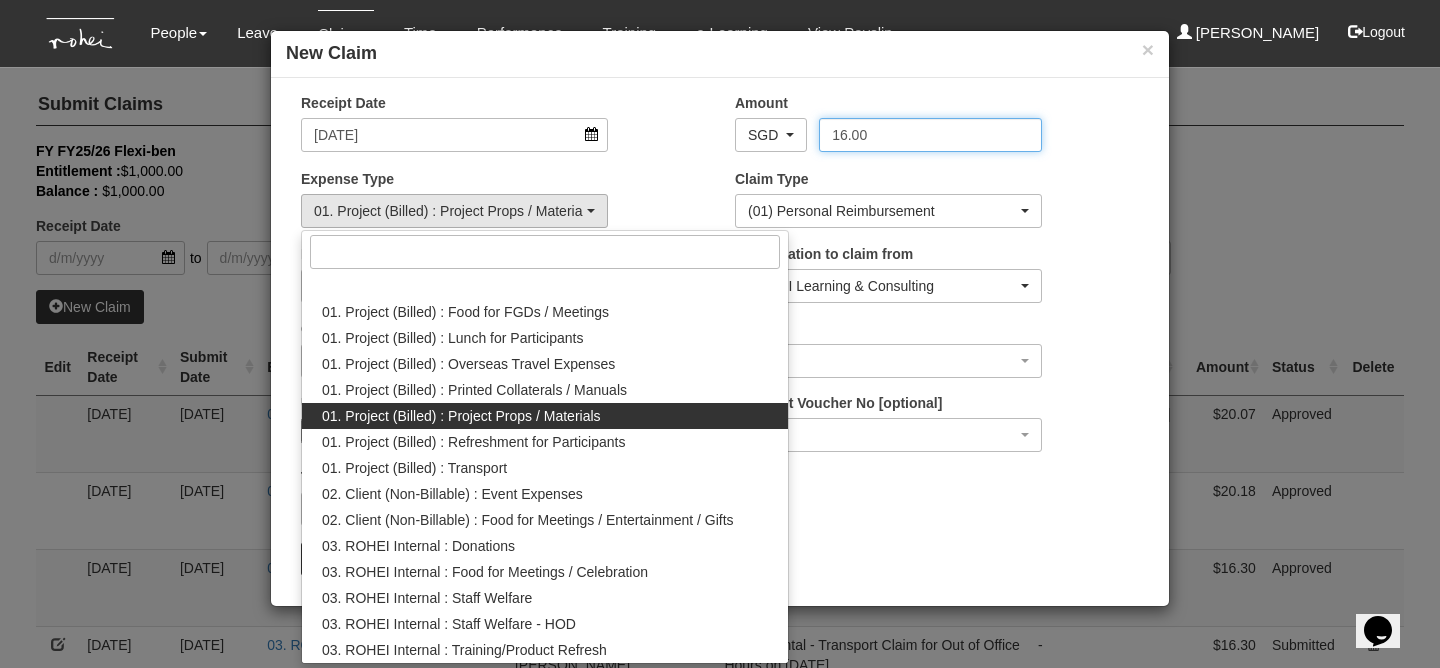 click on "16.00" at bounding box center [930, 135] 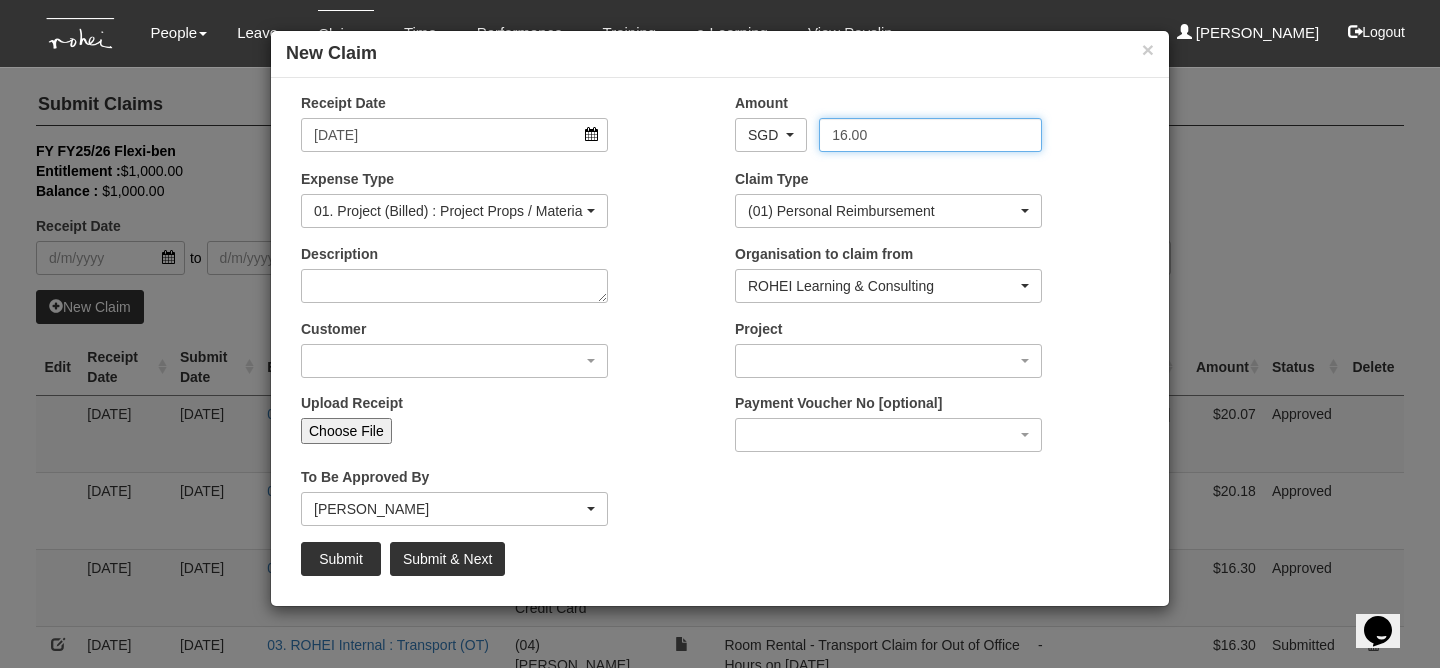click on "16.00" at bounding box center (930, 135) 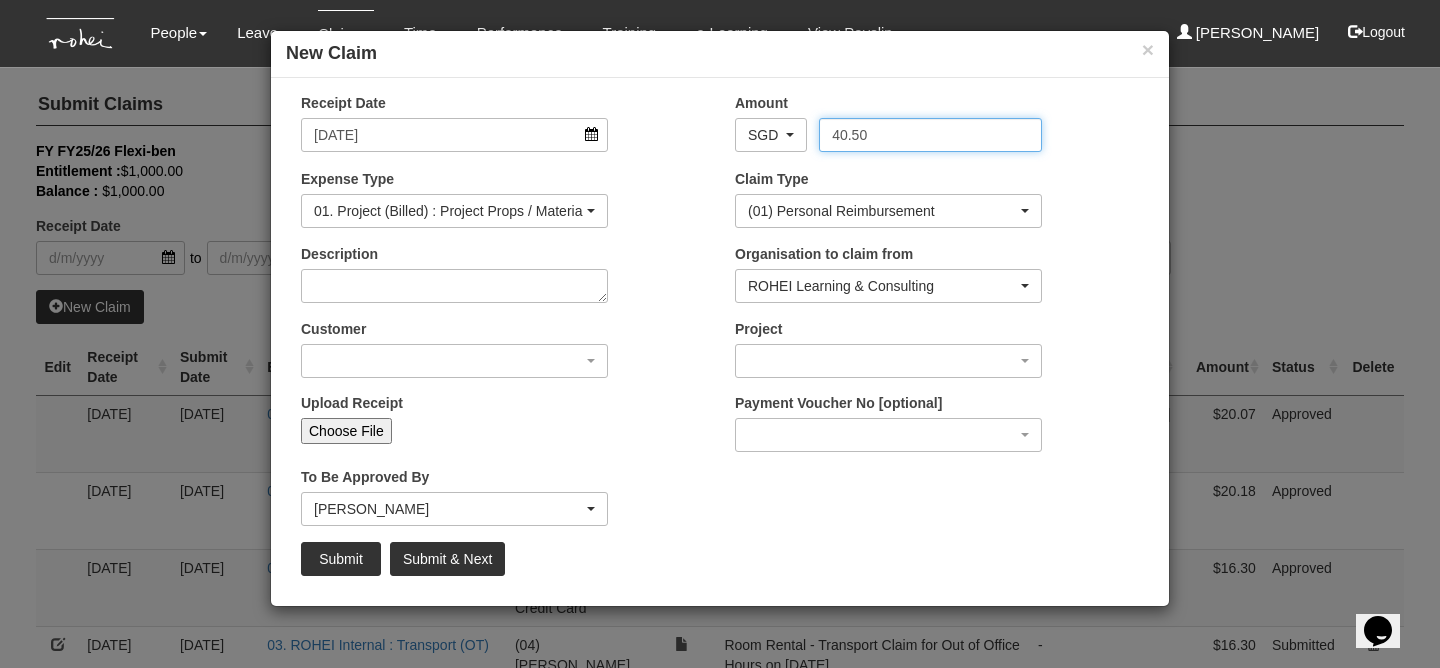 type on "40.50" 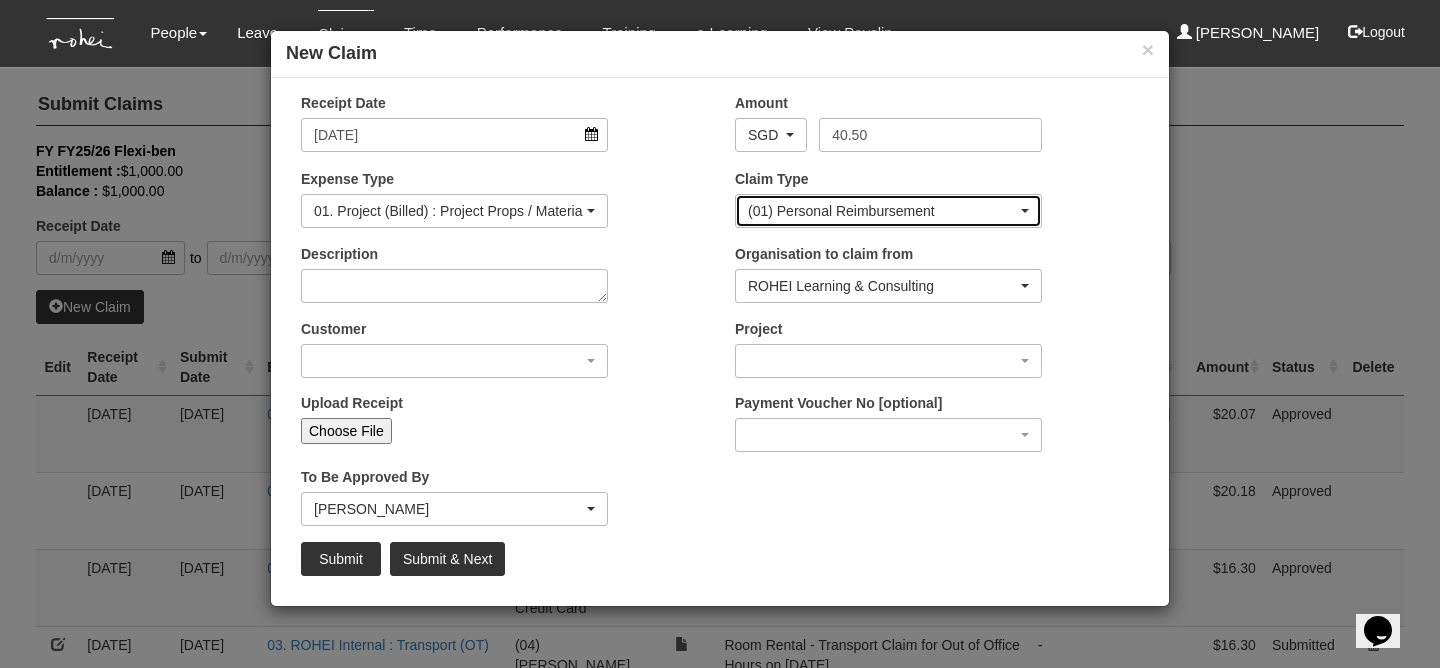 click on "(01) Personal Reimbursement" at bounding box center [882, 211] 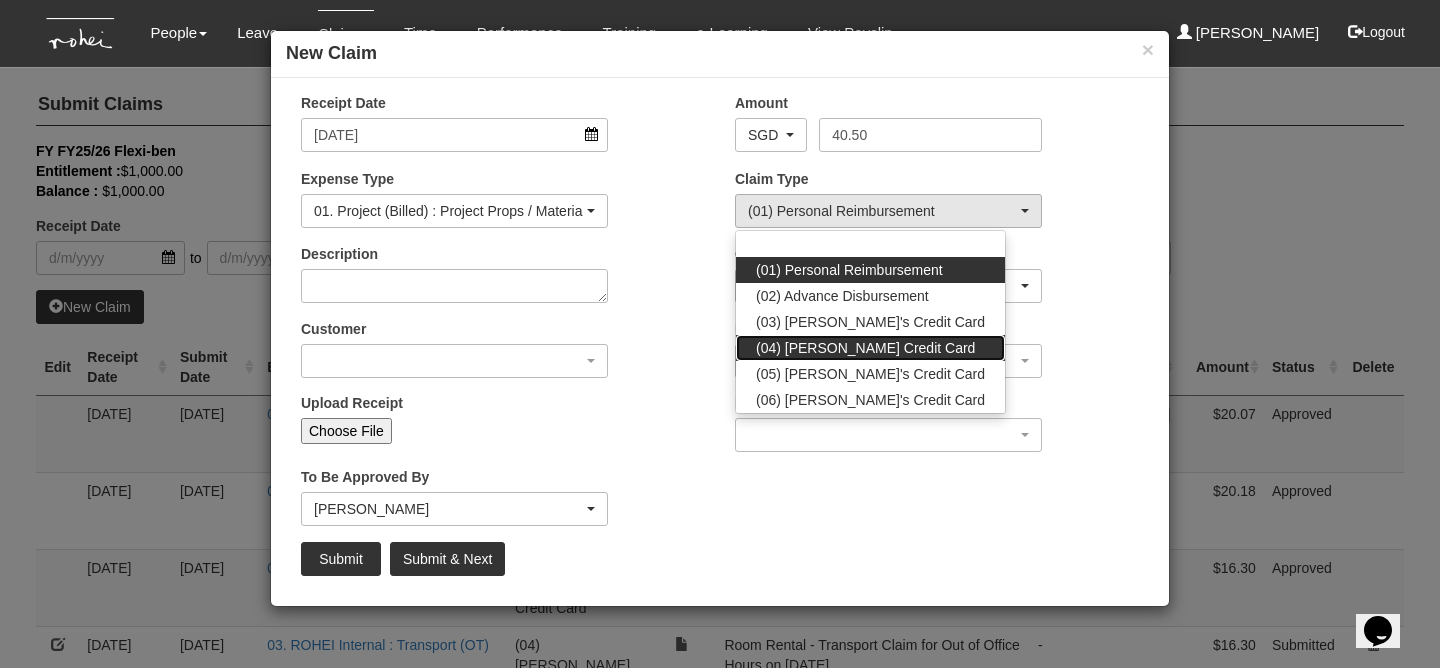 click on "(04) [PERSON_NAME] Credit Card" at bounding box center [865, 348] 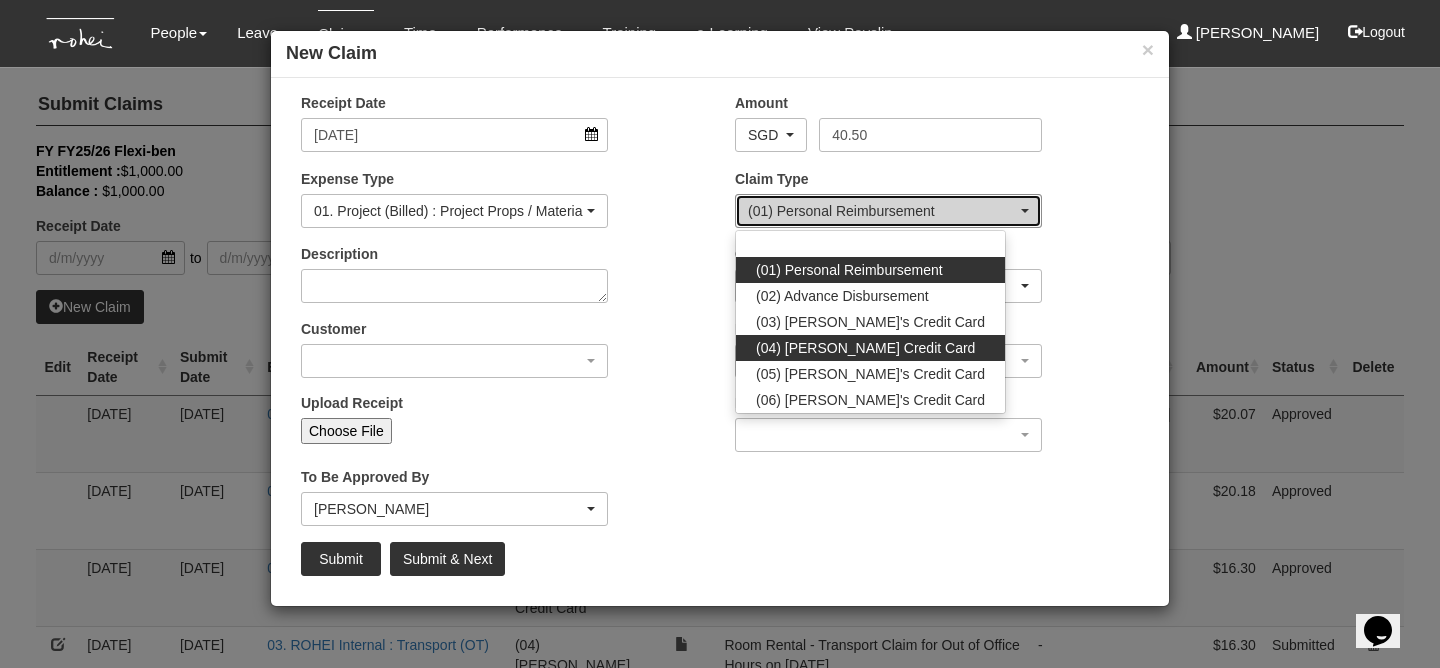 select on "16" 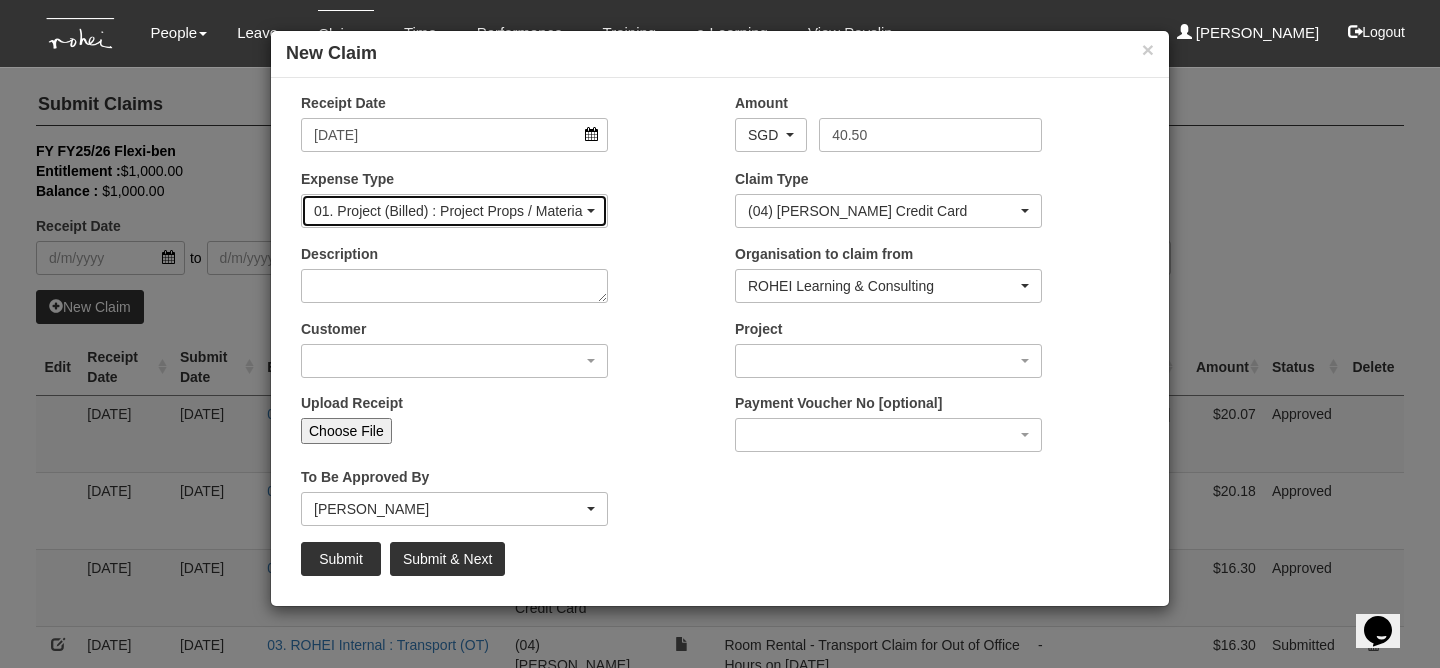 click on "01. Project (Billed) : Project Props / Materials" at bounding box center (448, 211) 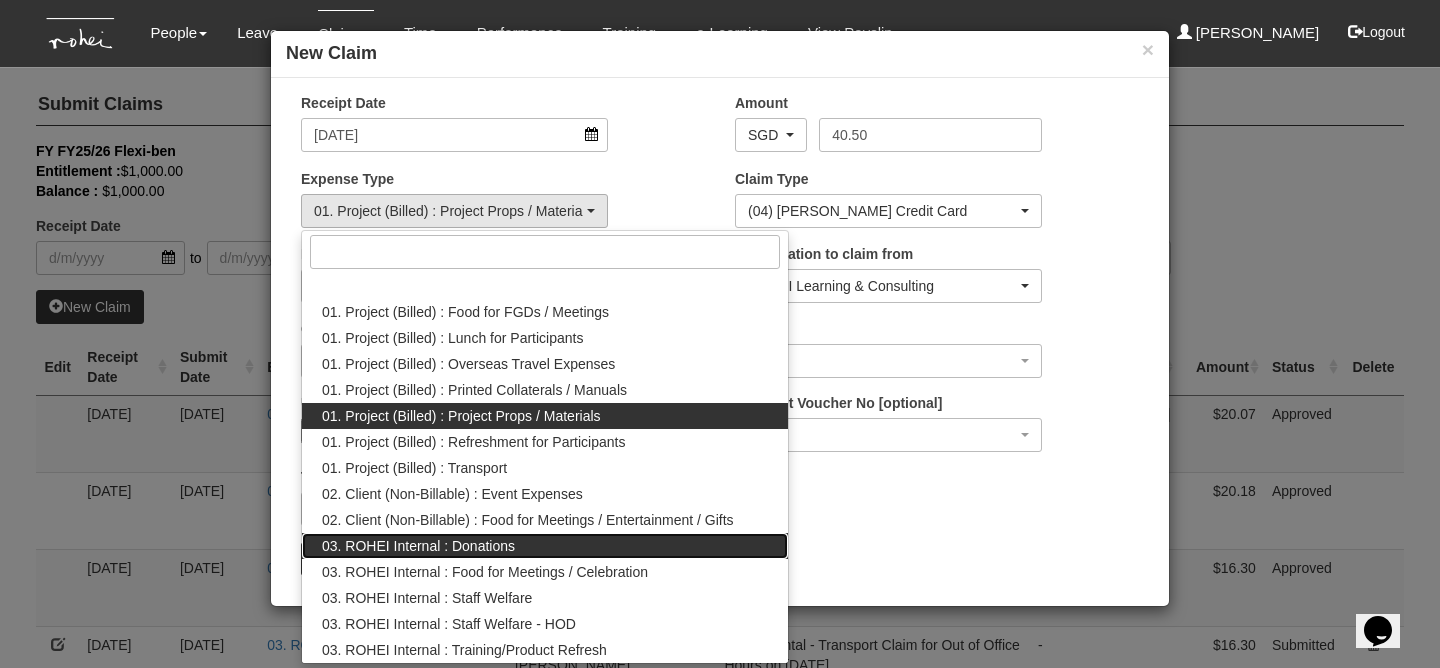 click on "03. ROHEI Internal : Donations" at bounding box center (545, 546) 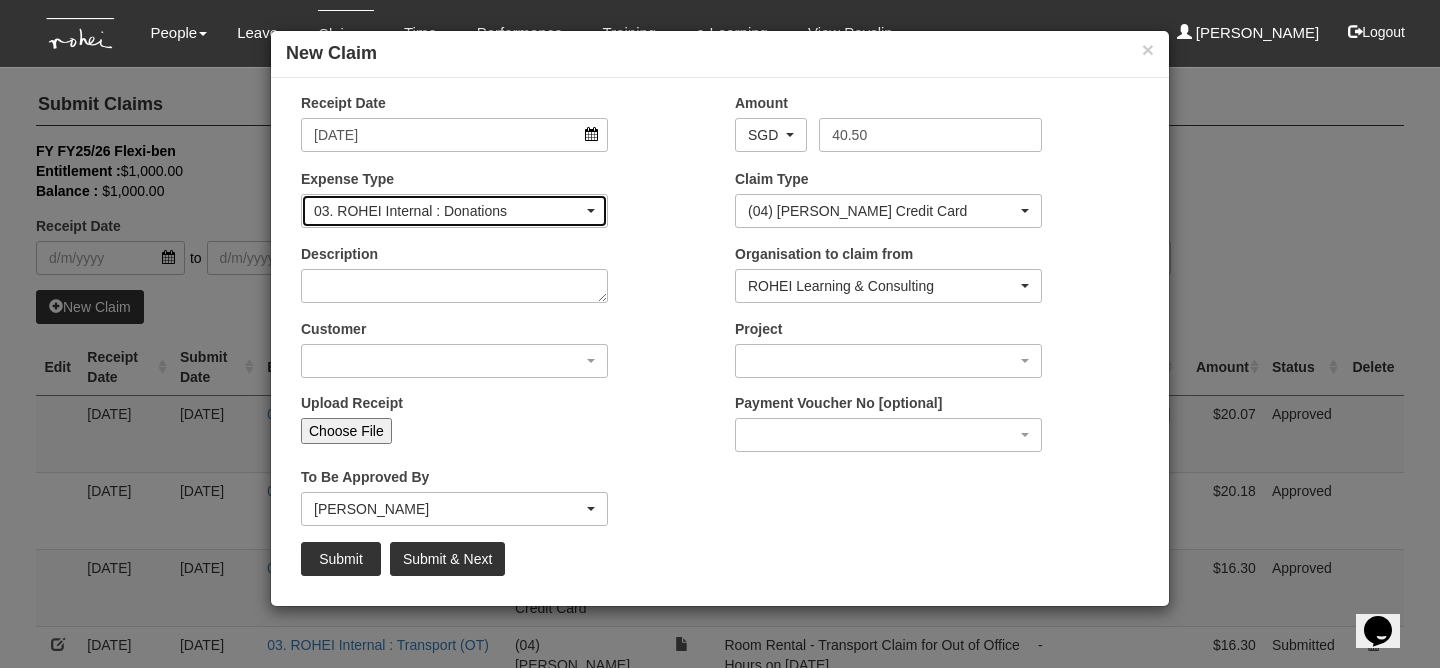 click on "03. ROHEI Internal : Donations" at bounding box center [448, 211] 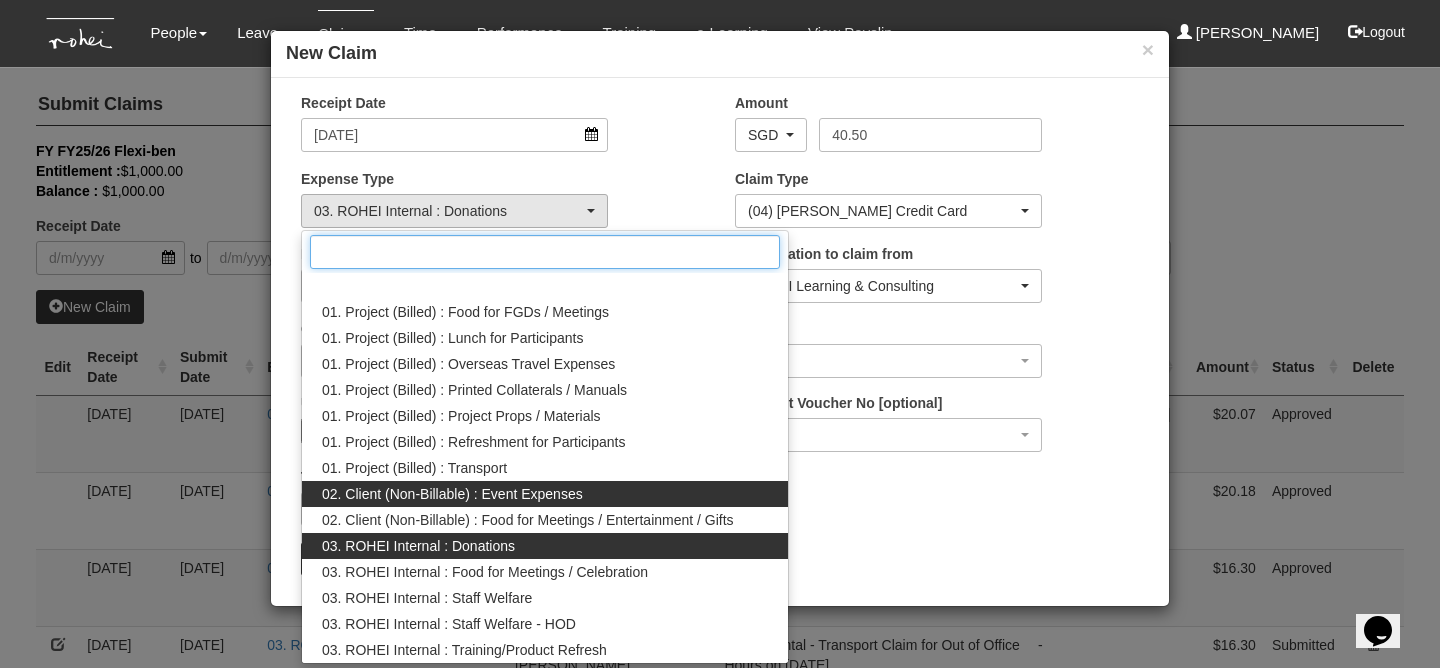 scroll, scrollTop: 78, scrollLeft: 0, axis: vertical 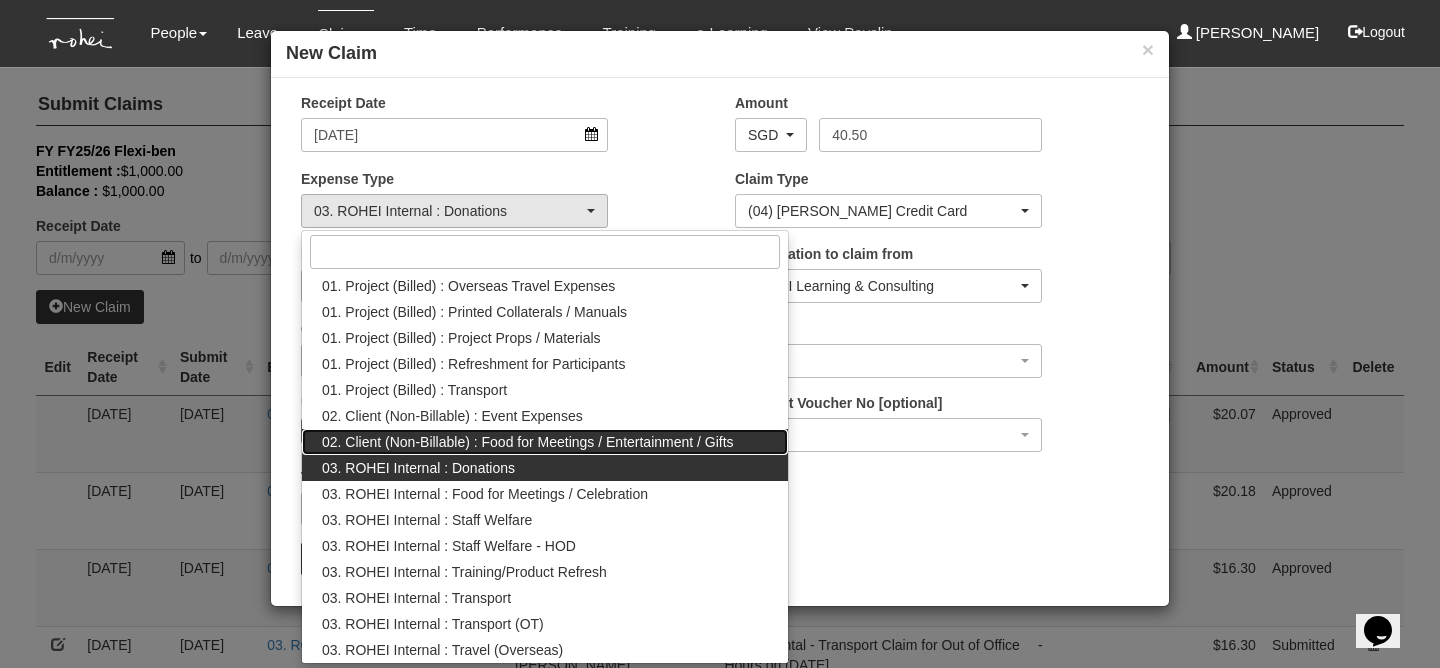 click on "02. Client (Non-Billable) : Food for Meetings / Entertainment / Gifts" at bounding box center (528, 442) 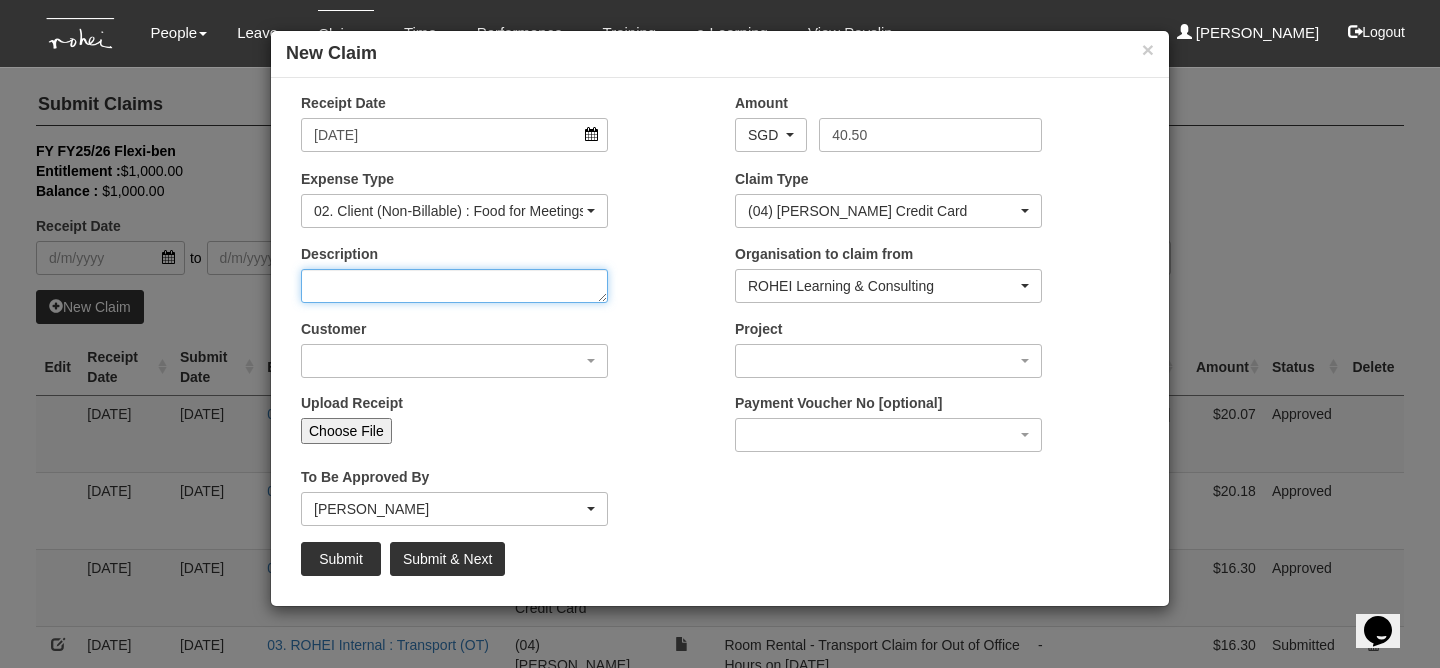 click on "Description" at bounding box center [454, 286] 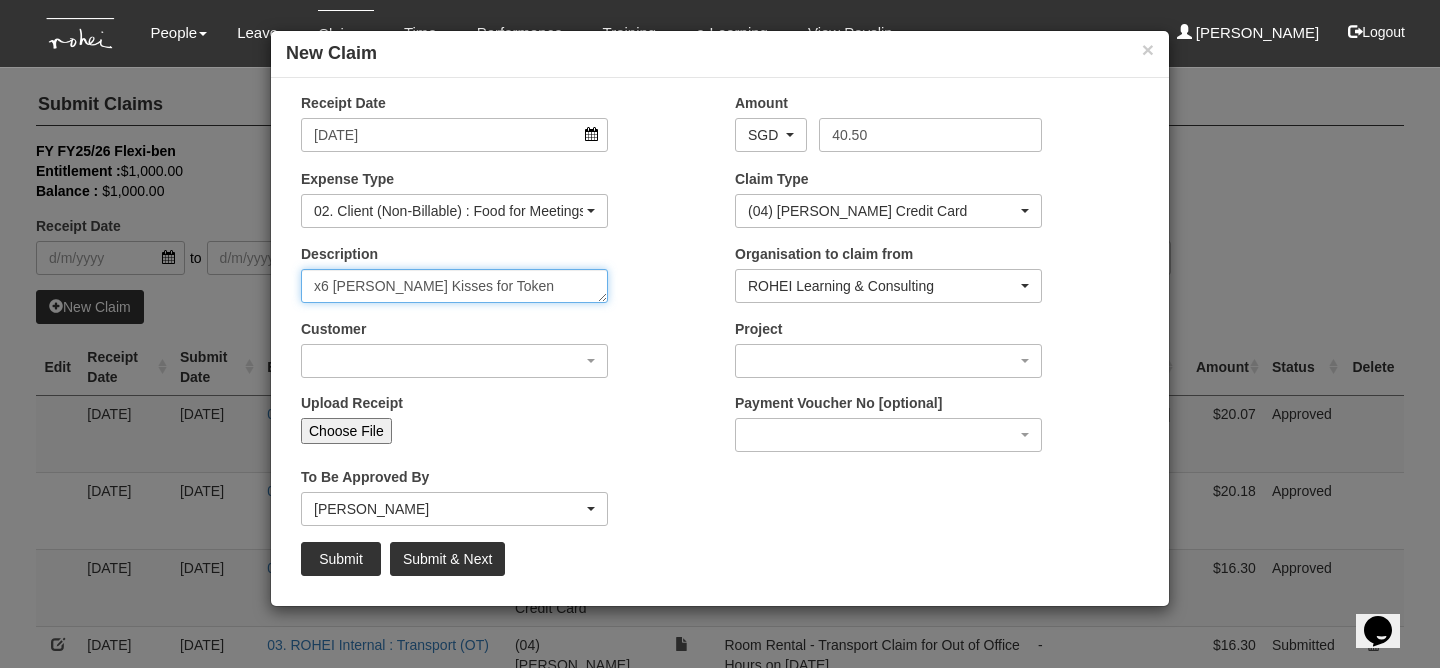 click on "x6 [PERSON_NAME] Kisses for Token" at bounding box center [454, 286] 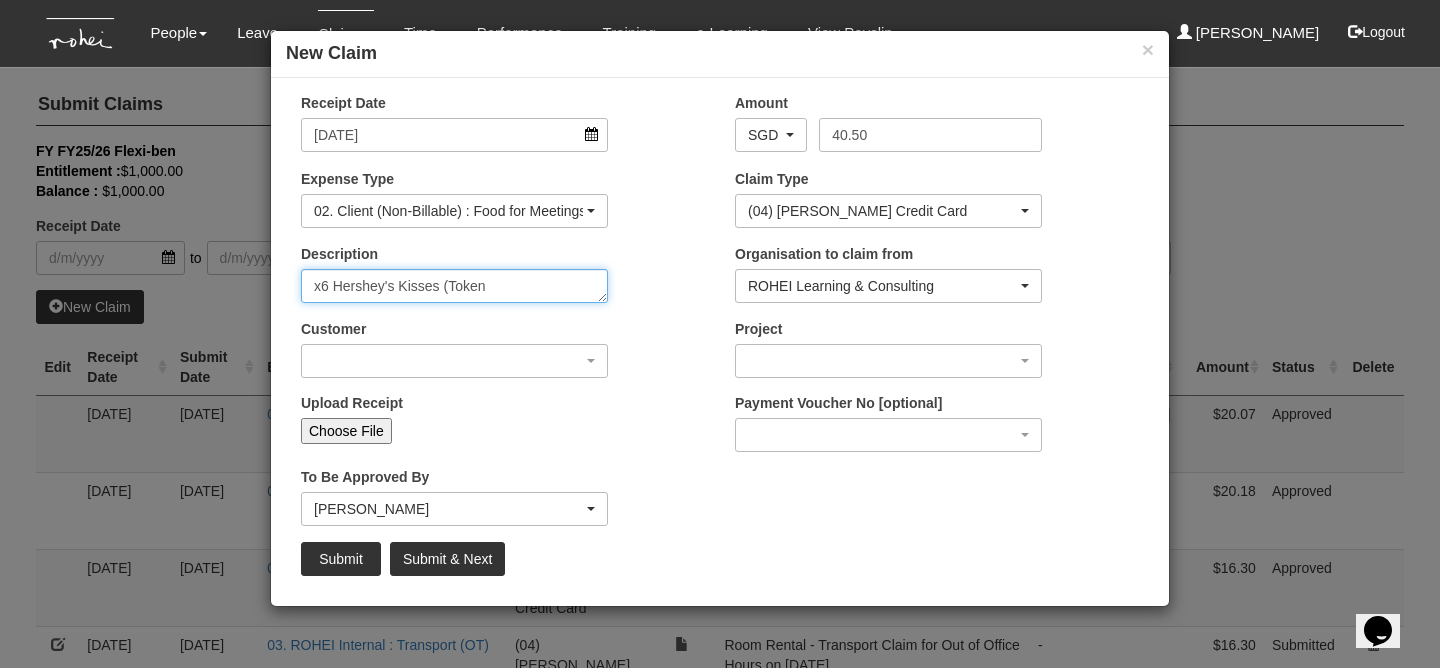 click on "x6 Hershey's Kisses (Token" at bounding box center (454, 286) 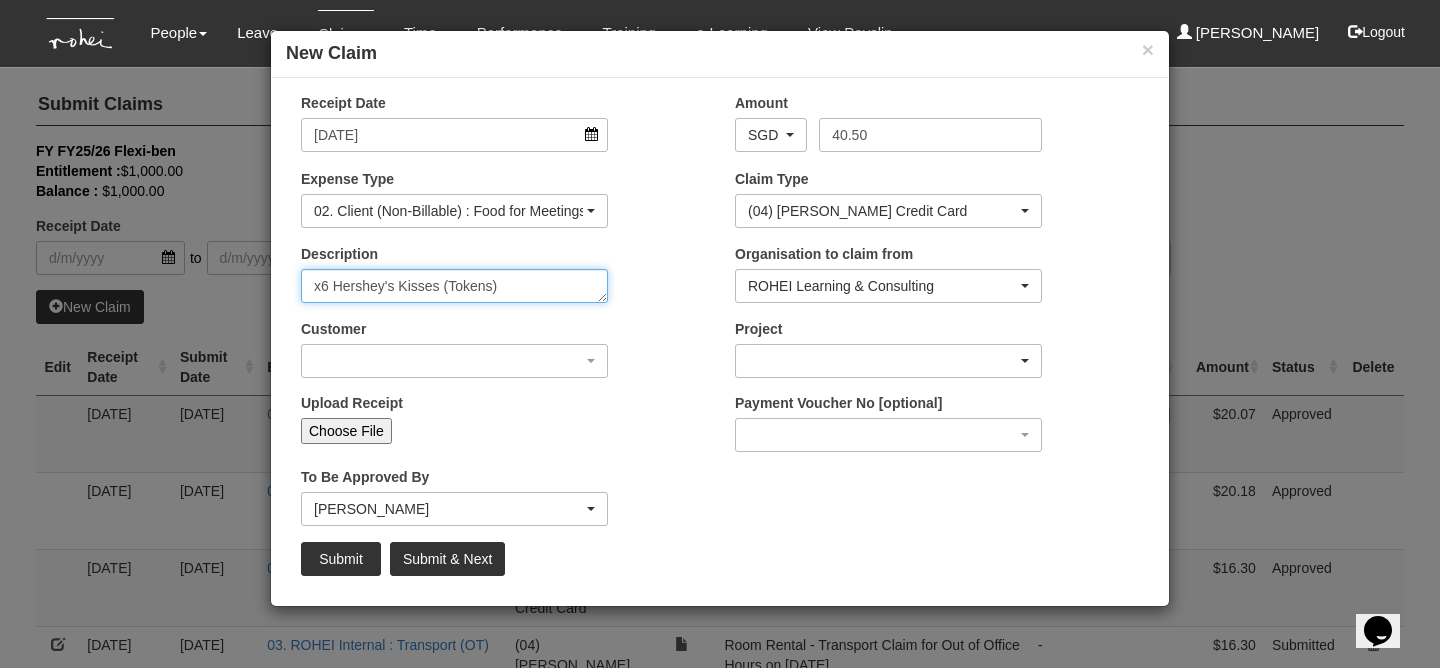 type on "x6 Hershey's Kisses (Tokens)" 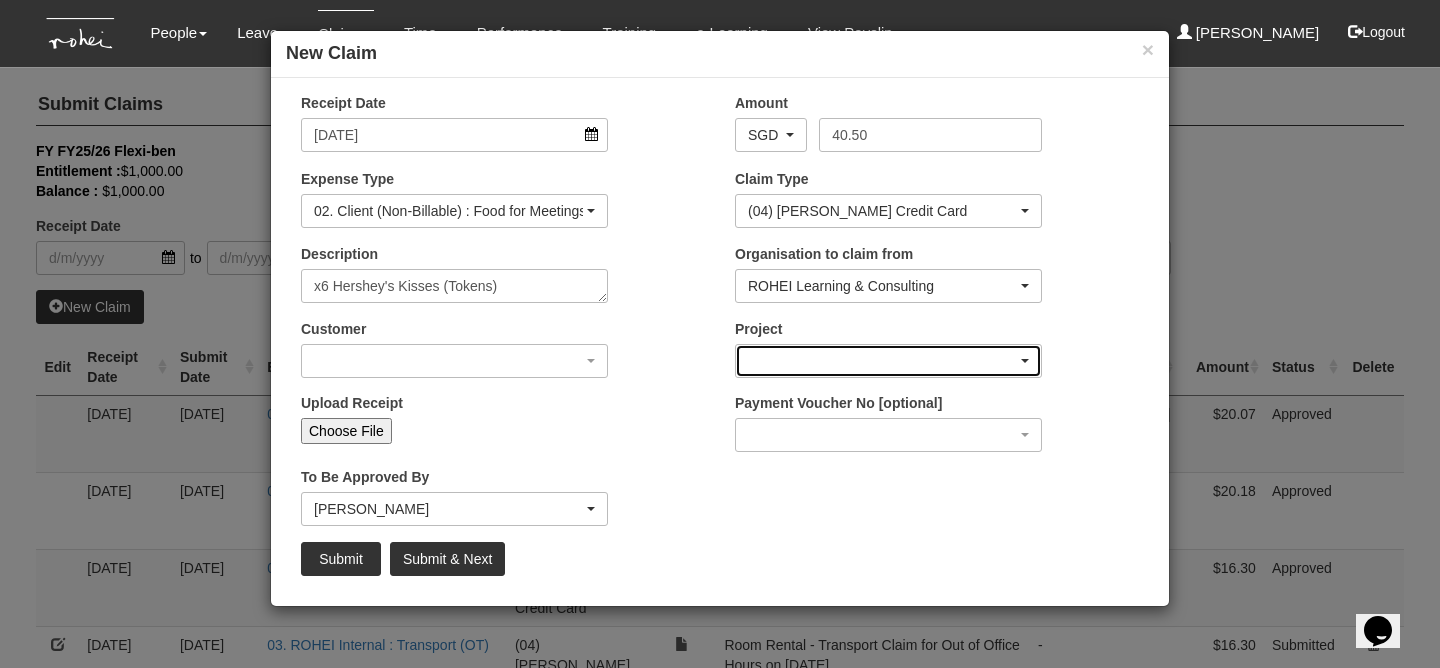 click at bounding box center [888, 361] 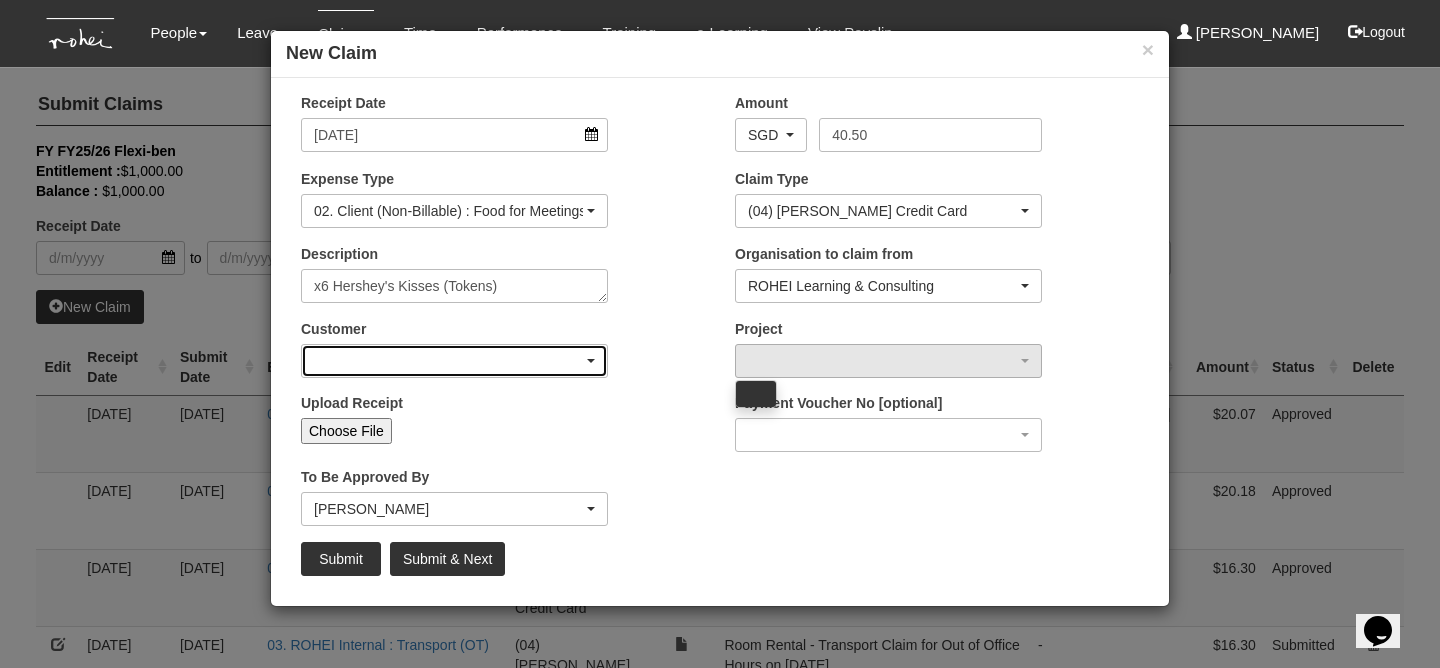 click at bounding box center (454, 361) 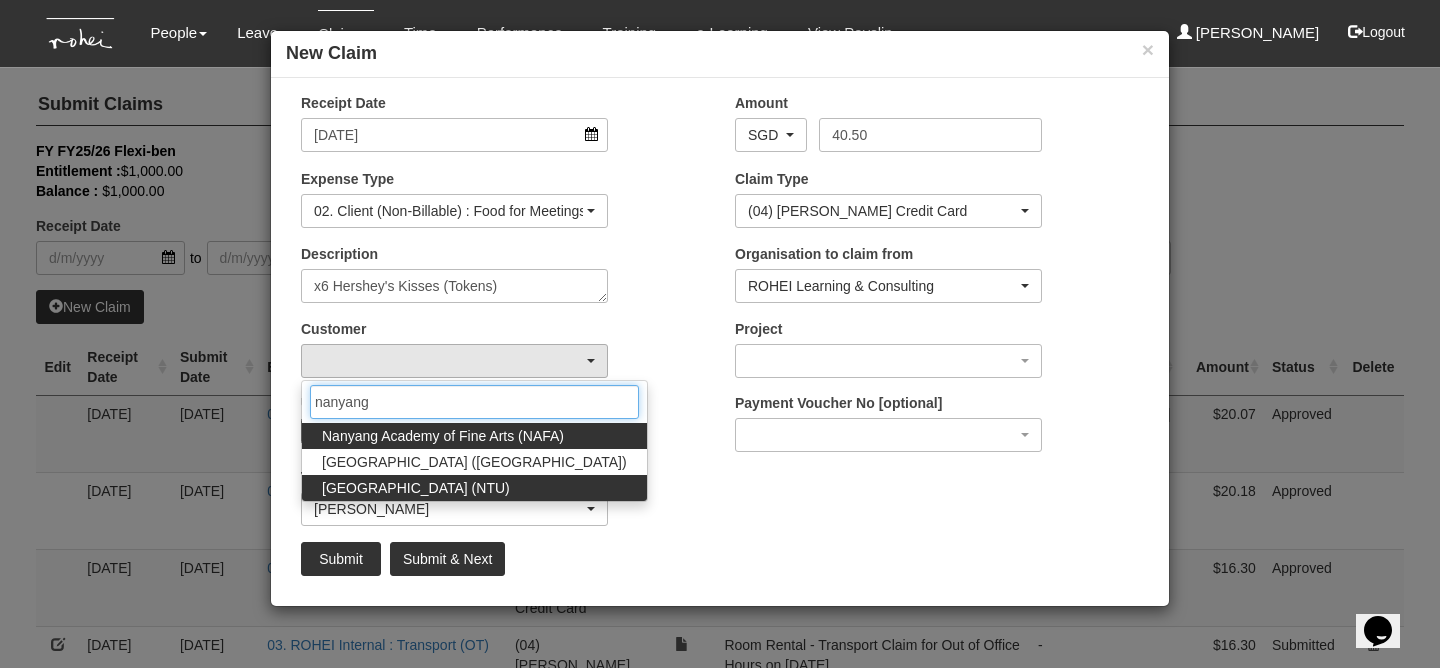 type on "nanyang" 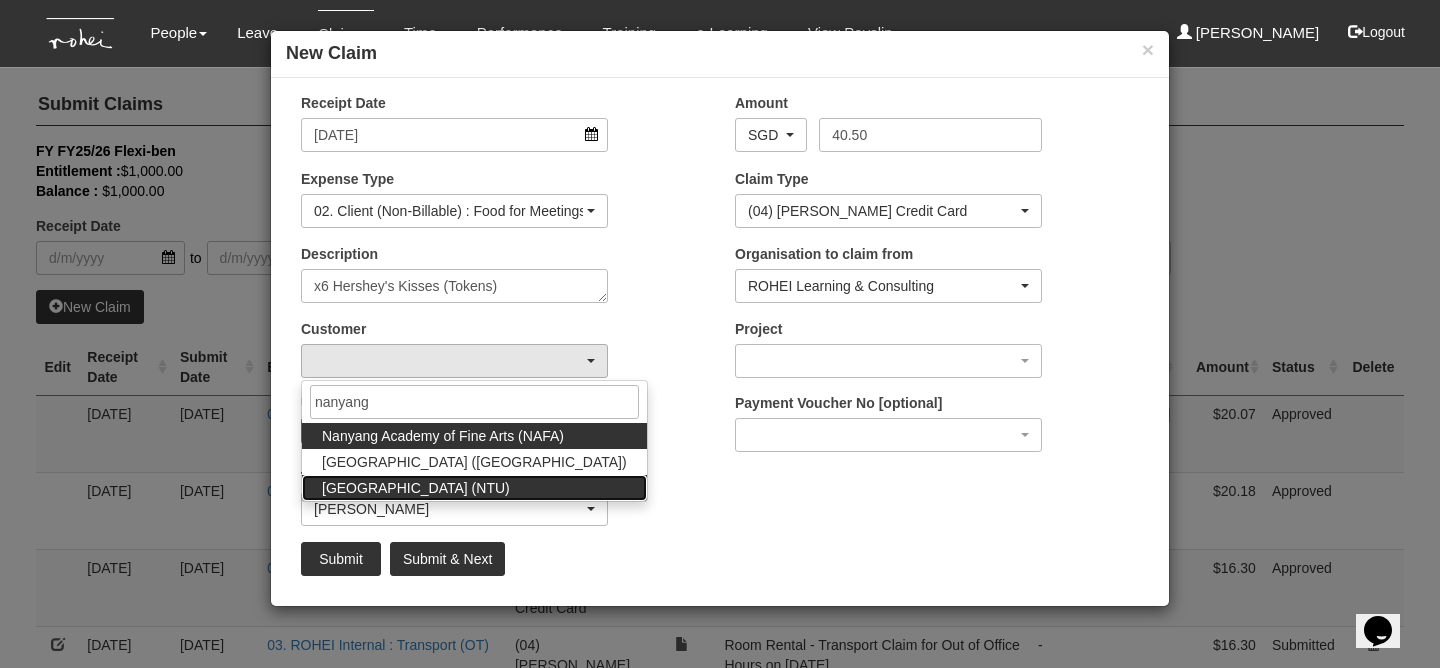 click on "[GEOGRAPHIC_DATA] (NTU)" at bounding box center (474, 488) 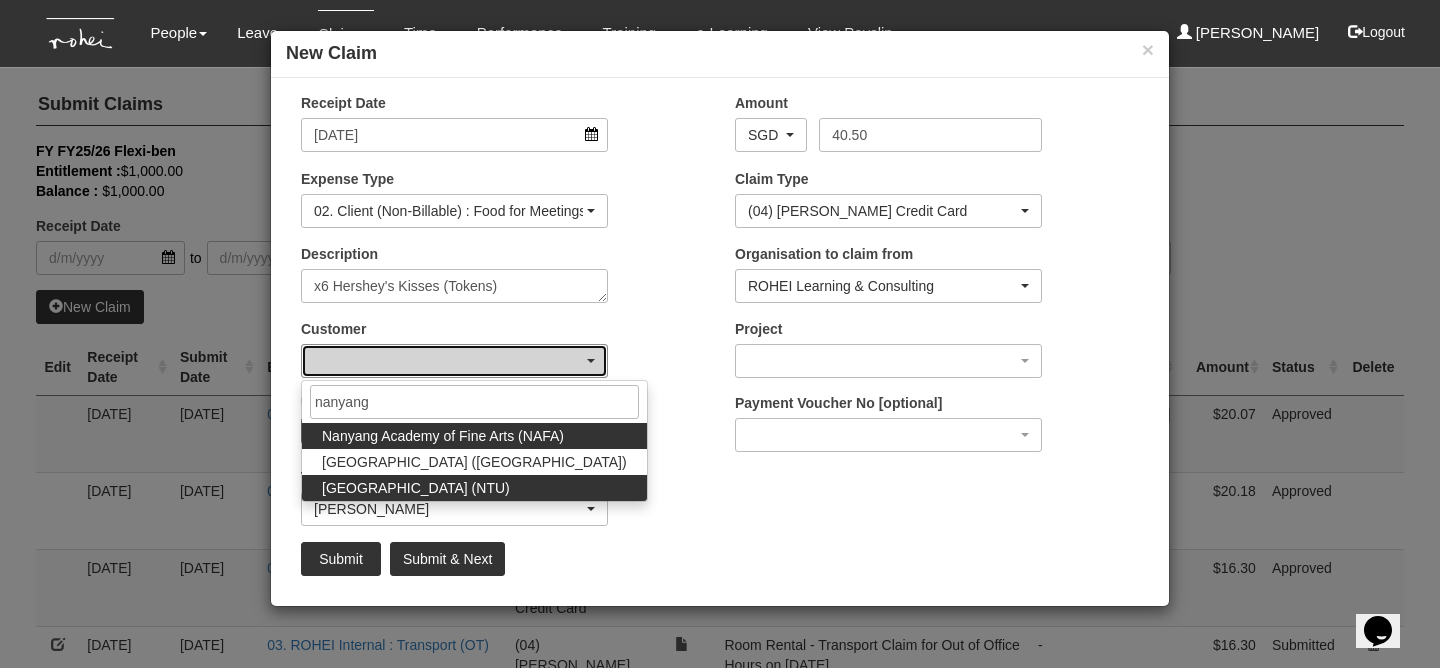 select on "59" 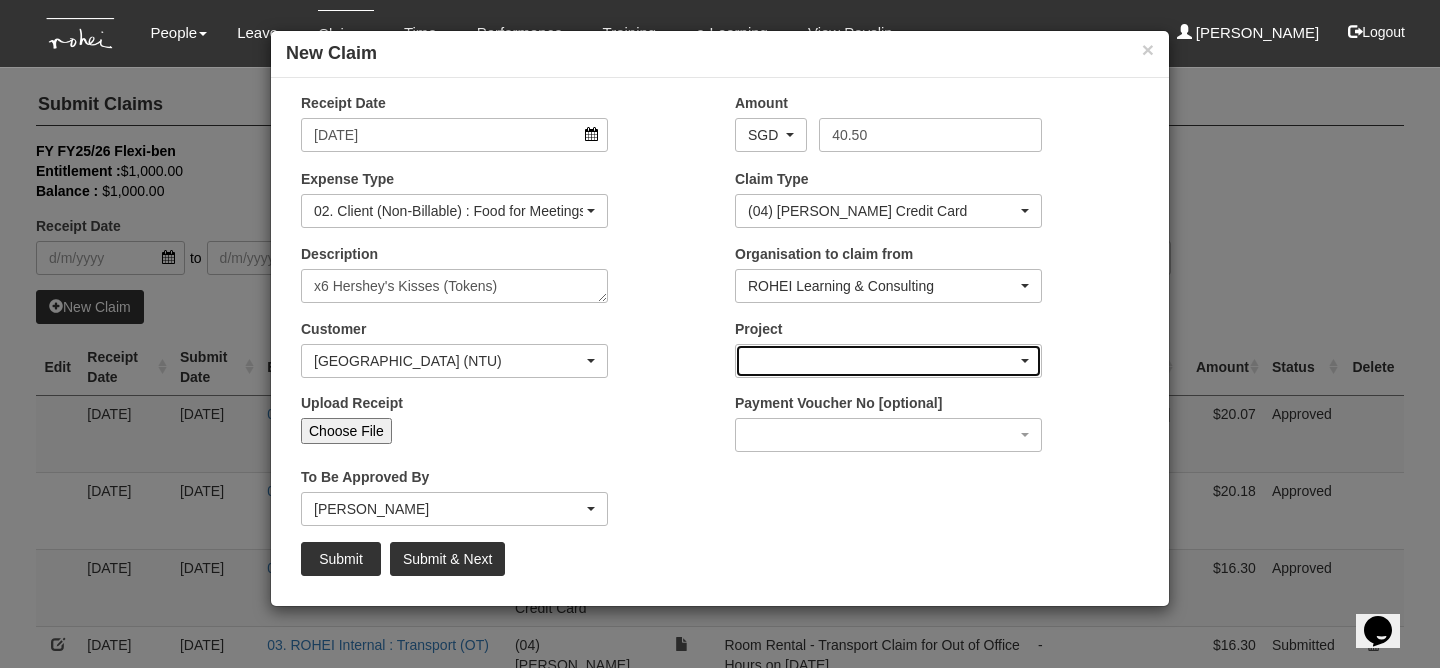 click at bounding box center [888, 361] 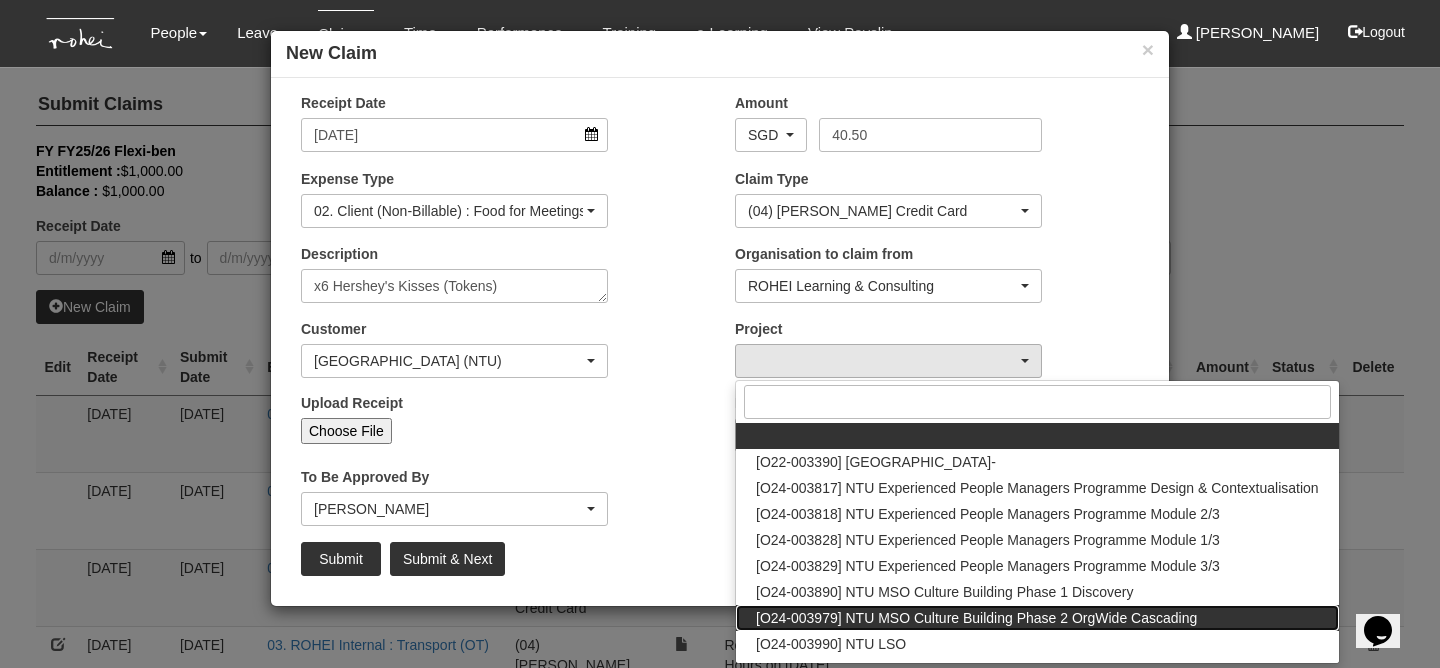 click on "[O24-003979] NTU MSO Culture Building Phase 2 OrgWide Cascading" at bounding box center [976, 618] 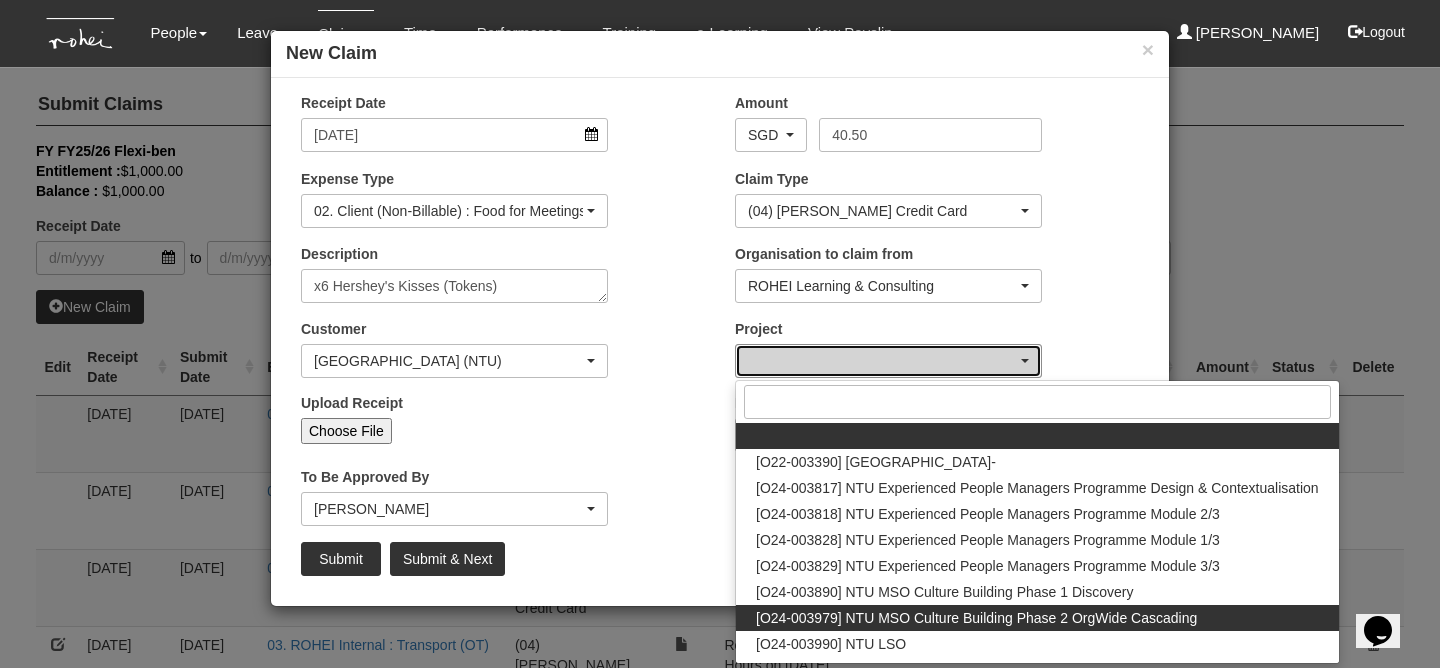 select on "2613" 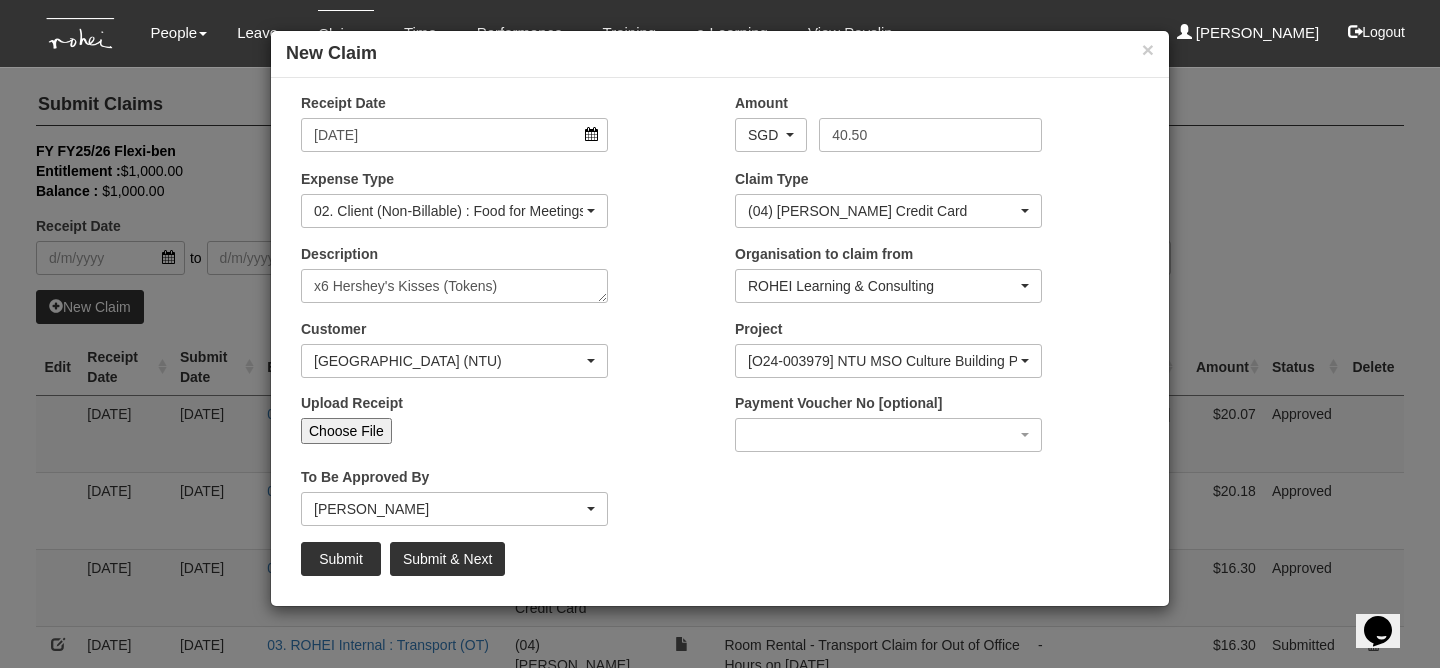 click on "Choose File" at bounding box center (346, 431) 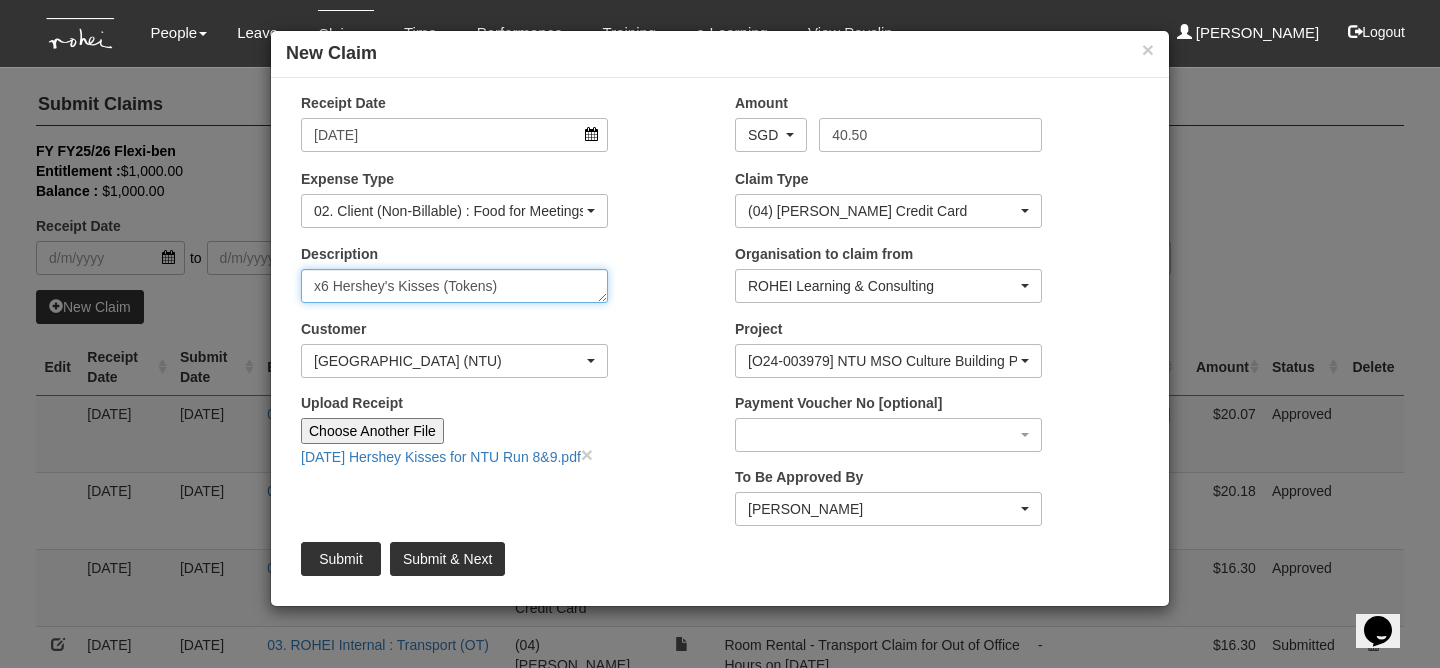 click on "x6 Hershey's Kisses (Tokens)" at bounding box center [454, 286] 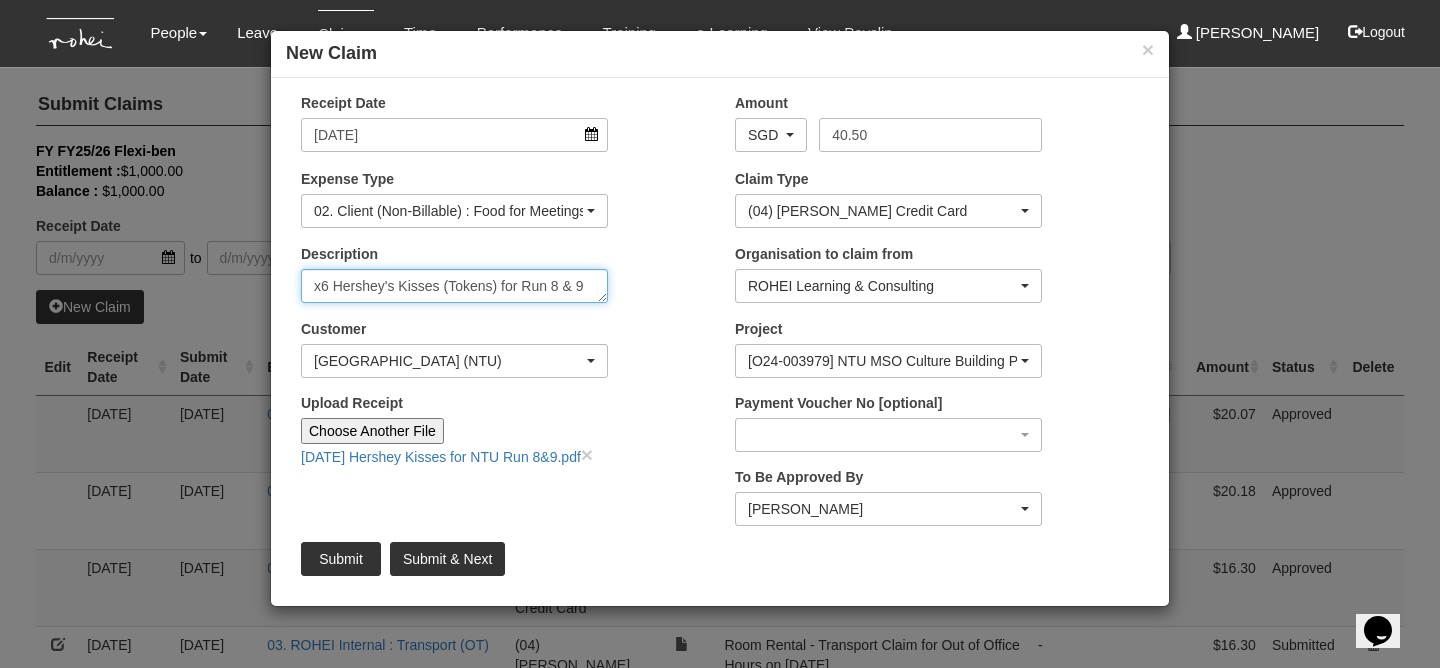 type on "x6 Hershey's Kisses (Tokens) for Run 8 & 9" 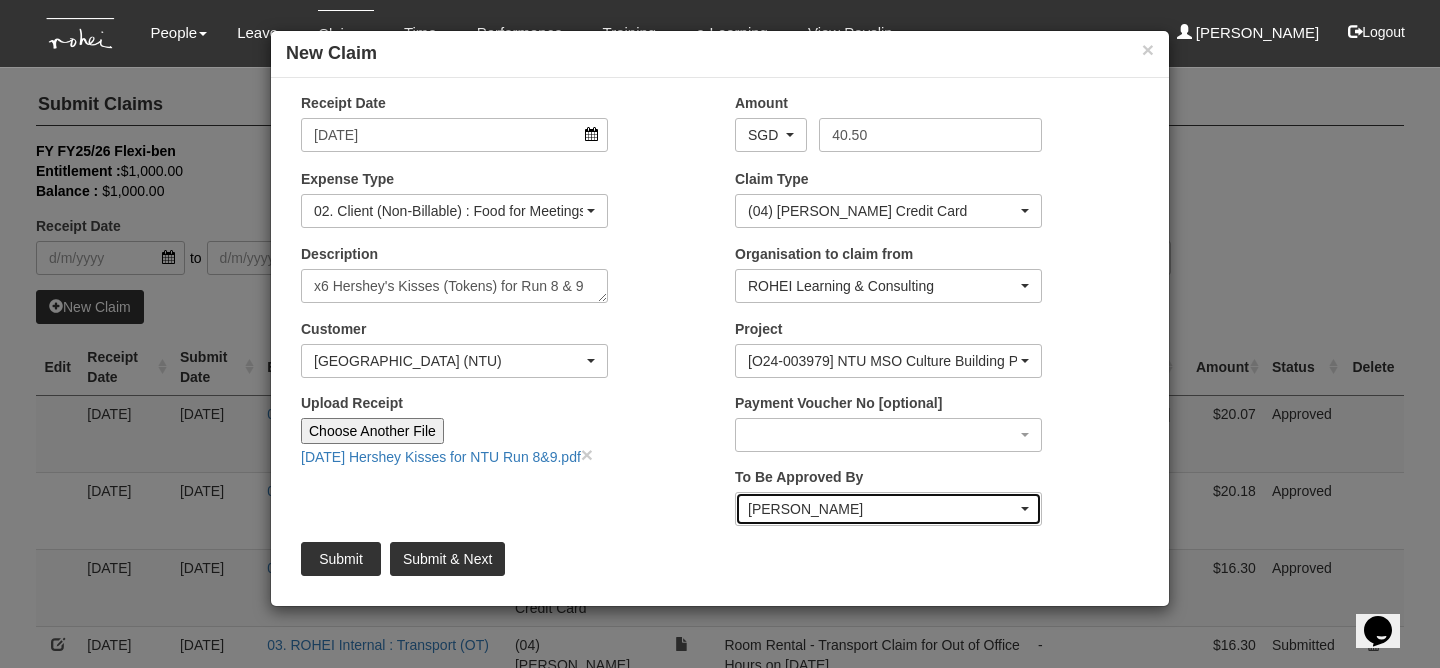 click on "[PERSON_NAME]" at bounding box center (882, 509) 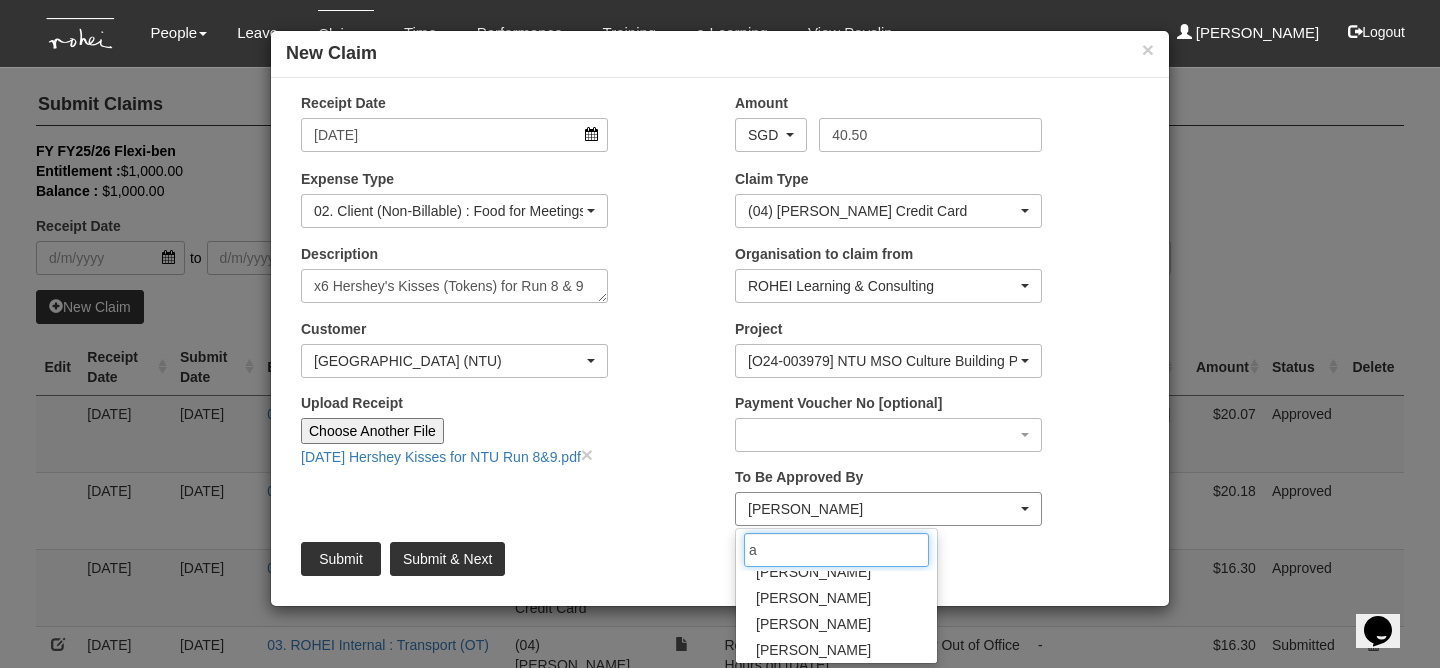scroll, scrollTop: 0, scrollLeft: 0, axis: both 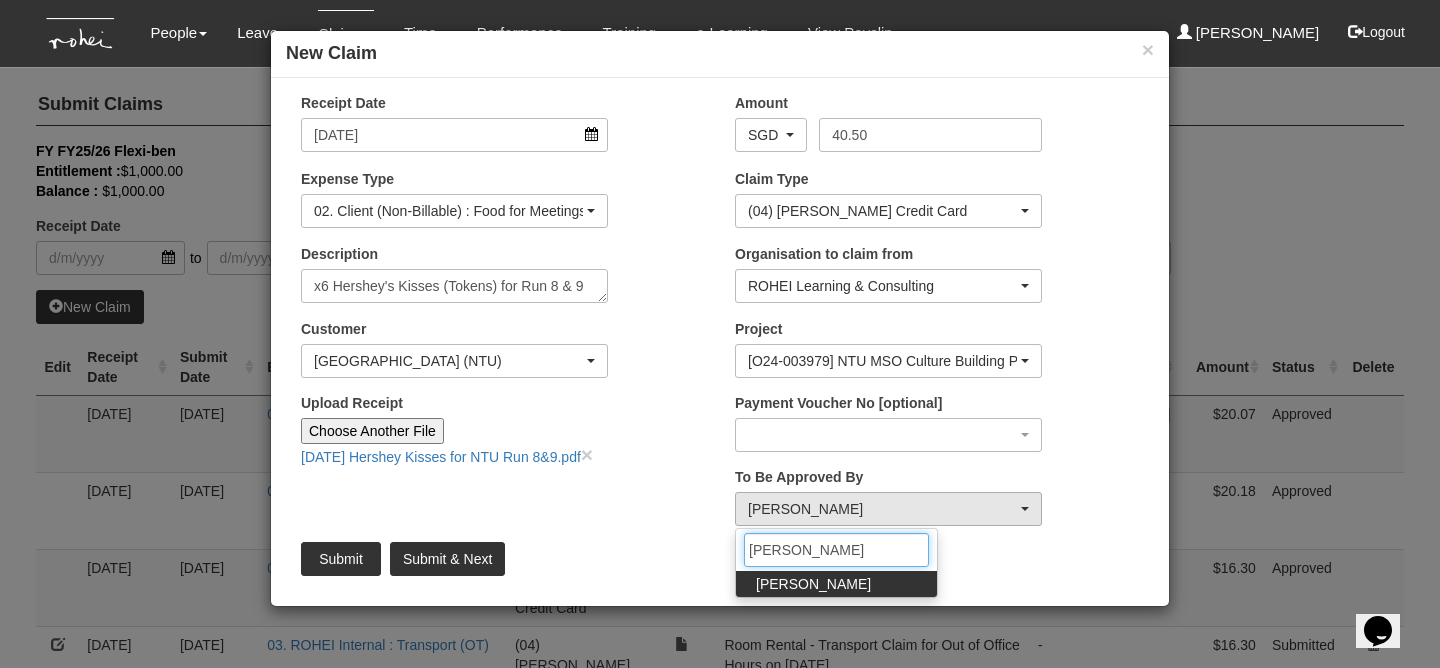 type on "[PERSON_NAME]" 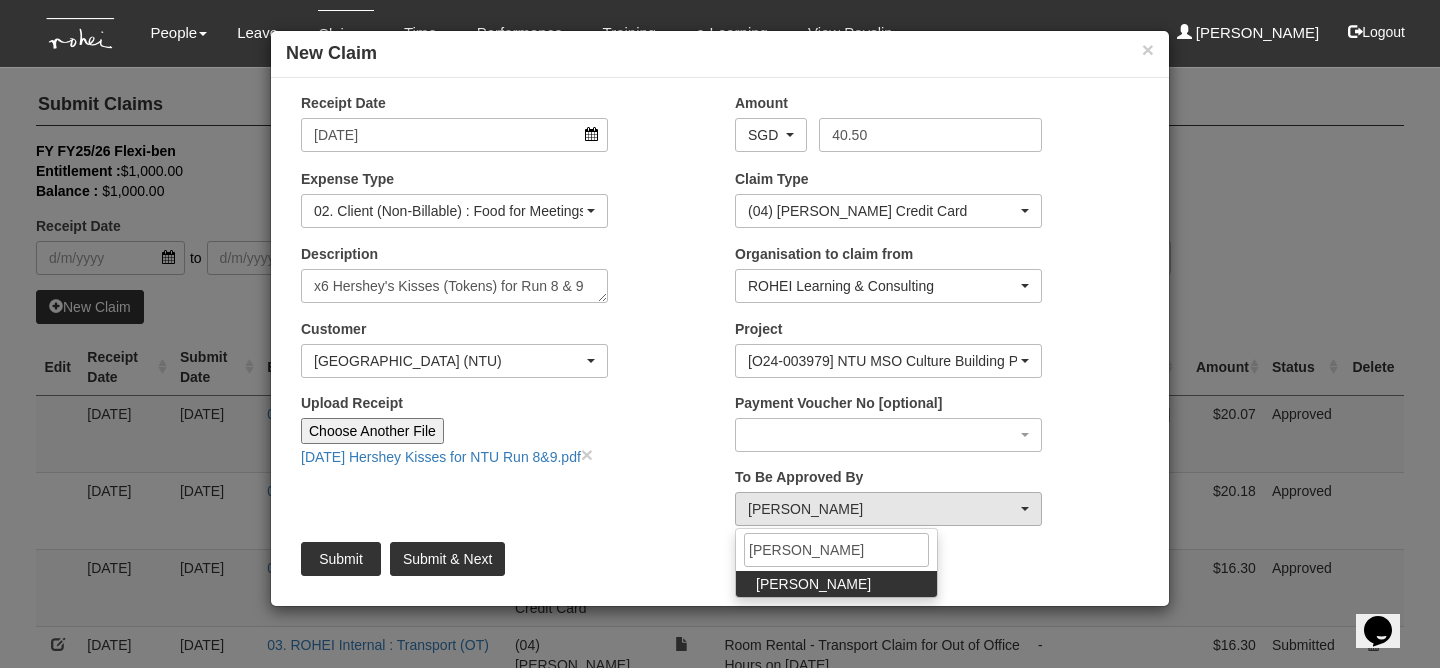 click on "[PERSON_NAME]" at bounding box center (813, 584) 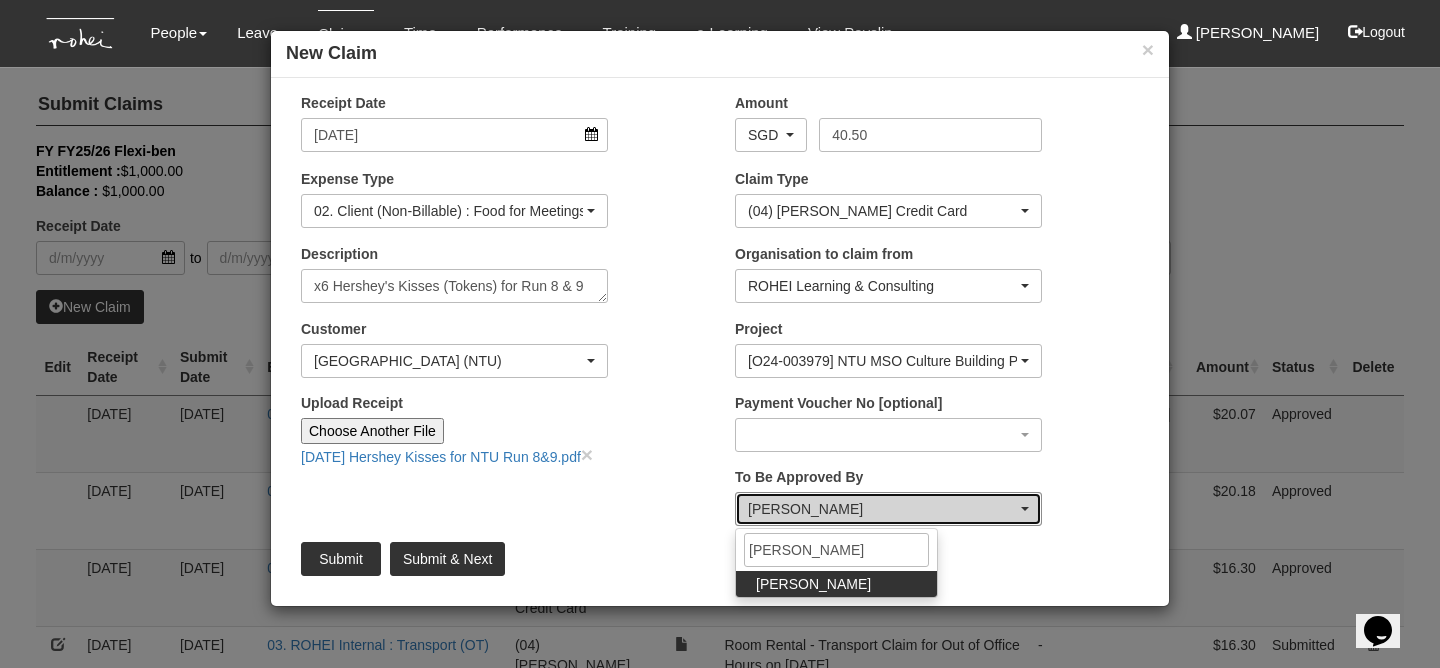 select on "bab5243c-beed-41fc-b362-49a7e6e66dc1" 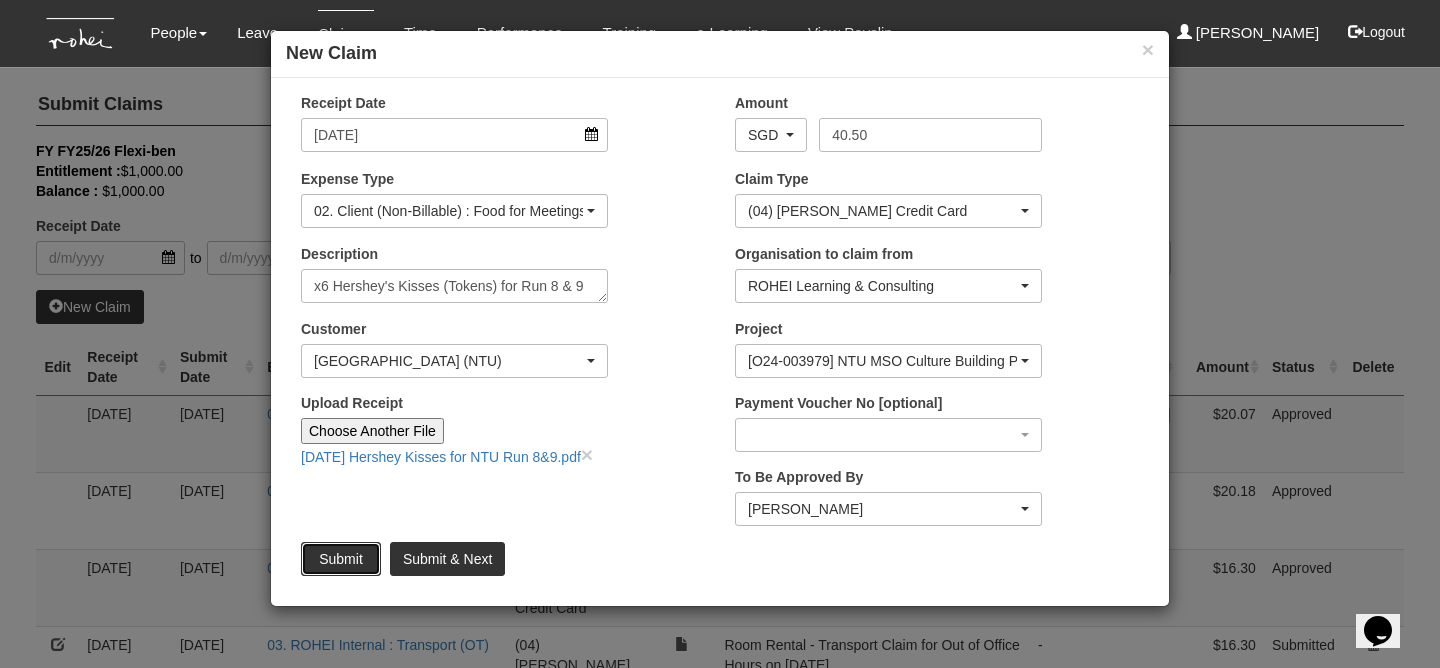 click on "Submit" at bounding box center (341, 559) 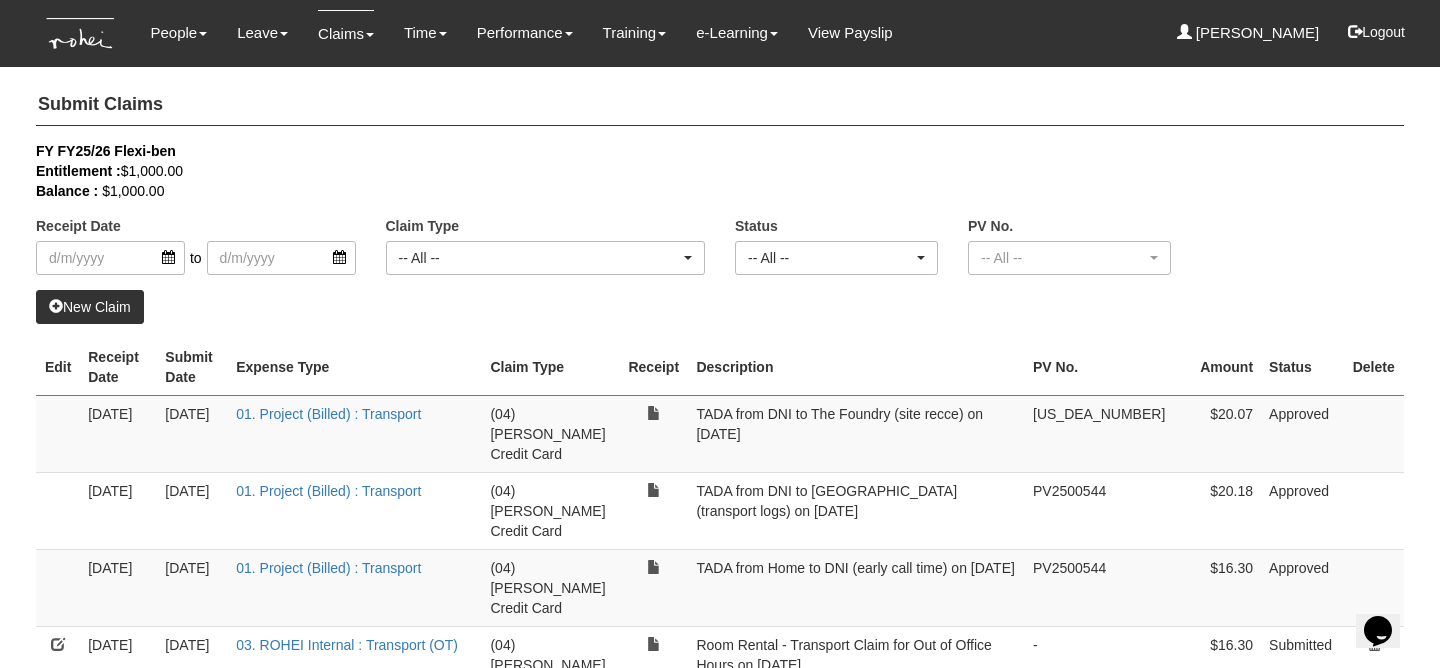 select on "50" 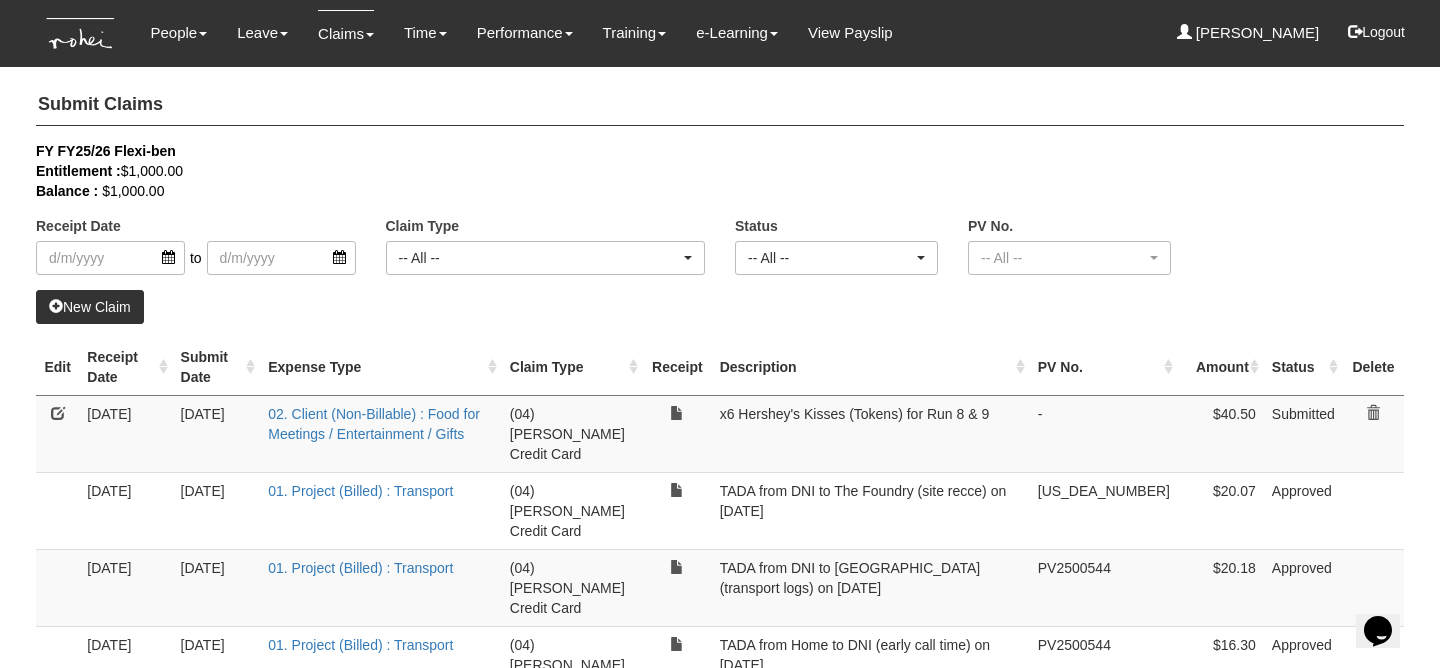click on "New Claim" at bounding box center [90, 307] 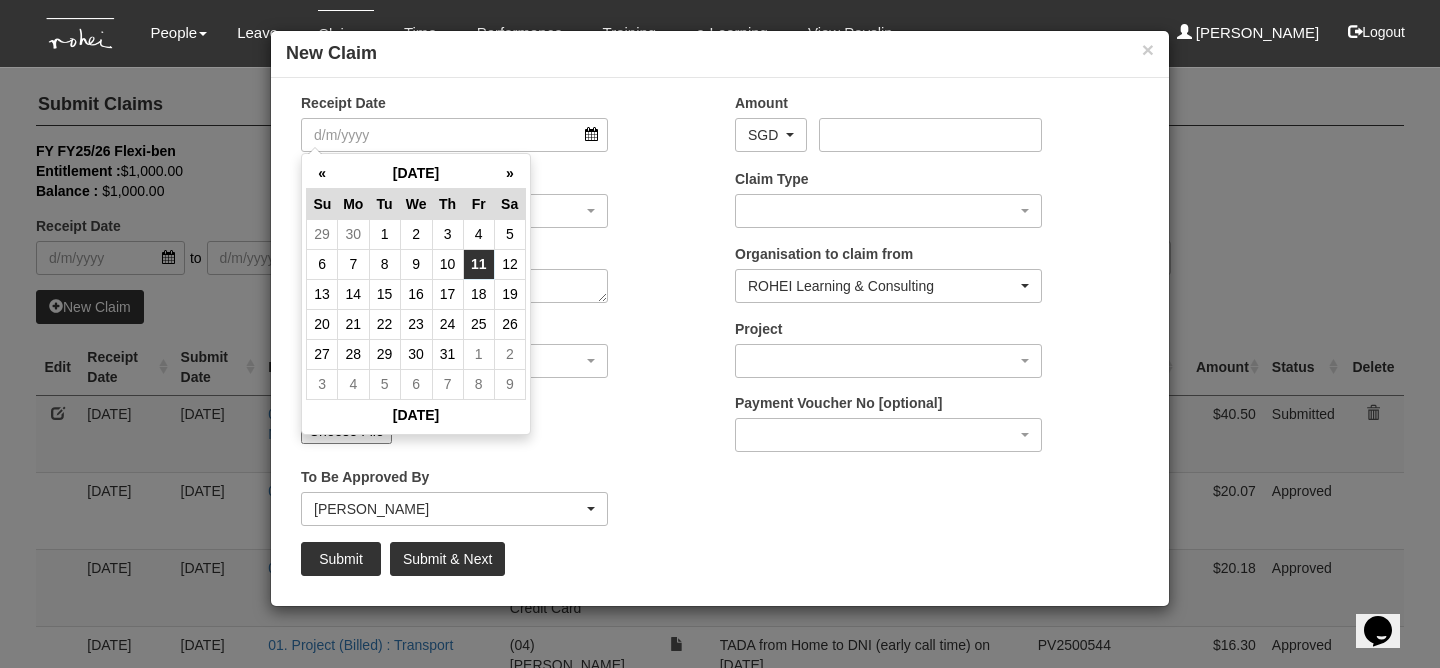 click on "11" at bounding box center [478, 264] 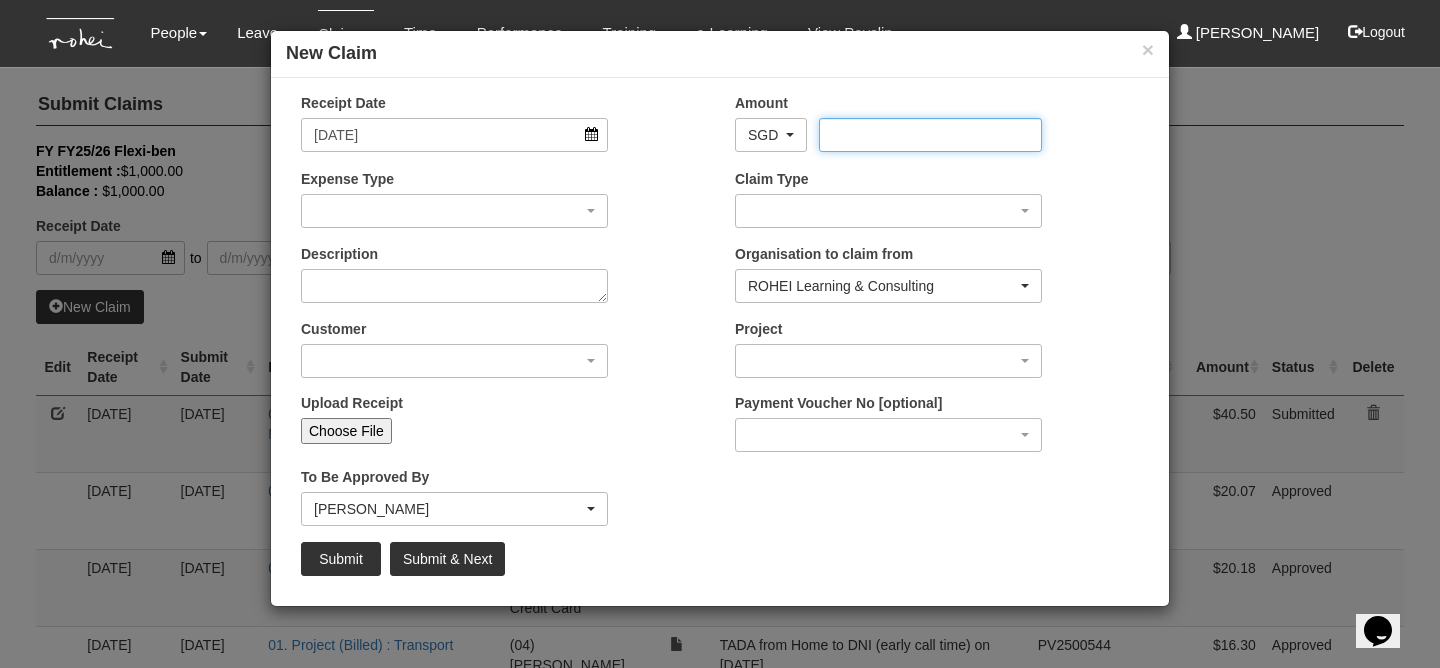 click on "Amount" at bounding box center (930, 135) 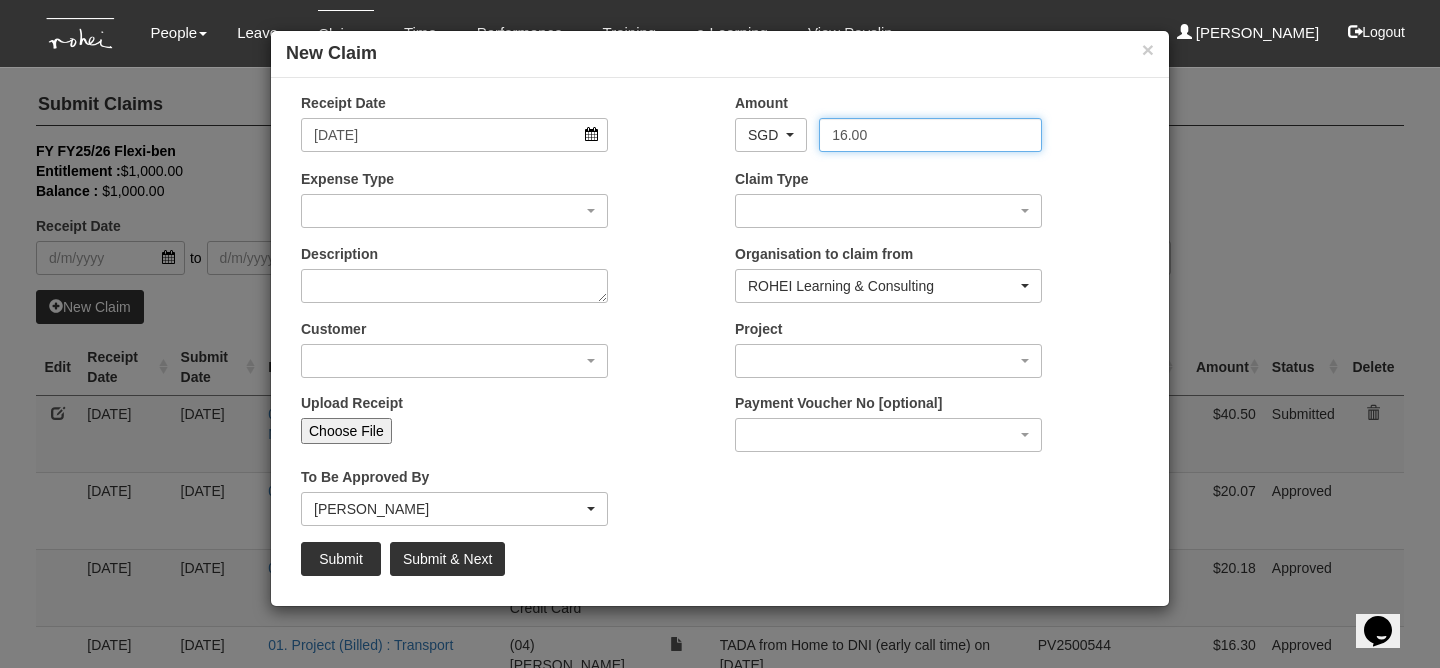 type on "16.00" 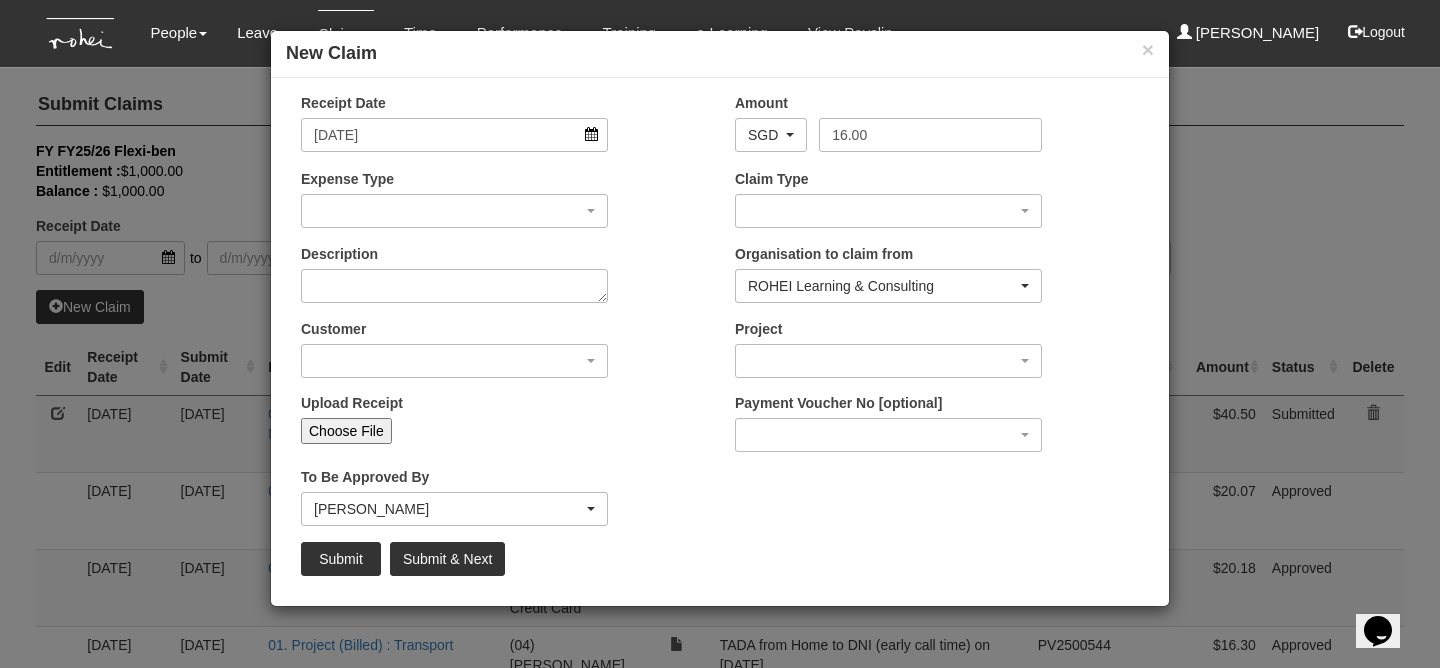 click on "Expense Type
01. Project (Billed) : Food for FGDs / Meetings
01. Project (Billed) : Lunch for Participants
01. Project (Billed) : Overseas Travel Expenses
01. Project (Billed) : Printed Collaterals / Manuals
01. Project (Billed) : Project Props / Materials
01. Project (Billed) : Refreshment for Participants
01. Project (Billed) : Transport
02. Client (Non-Billable) : Event Expenses
02. Client (Non-Billable) : Food for Meetings / Entertainment / Gifts
03. ROHEI Internal : Donations
03. ROHEI Internal : Food for Meetings / Celebration
03. ROHEI Internal : Staff Welfare
03. ROHEI Internal : Staff Welfare - HOD
03. ROHEI Internal : Training/Product Refresh
03. ROHEI Internal : Transport
03. ROHEI Internal : Transport (OT)
03. ROHEI Internal : Travel (Overseas)
03. Staff : Job Advertisement
03. Staff : Staff Training
03. Staff : Temp Staff / Intern Telephone Expense
03. Staff : Work Pass Renewal" at bounding box center [503, 206] 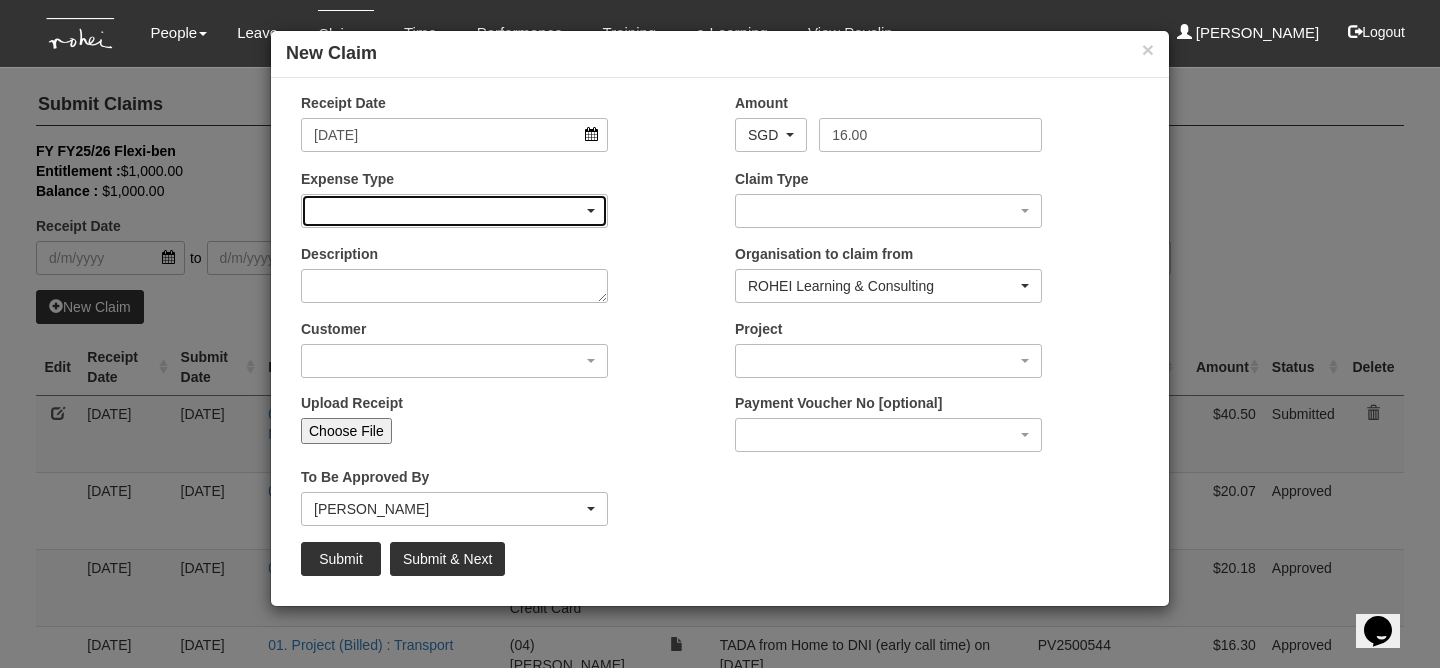 click at bounding box center (454, 211) 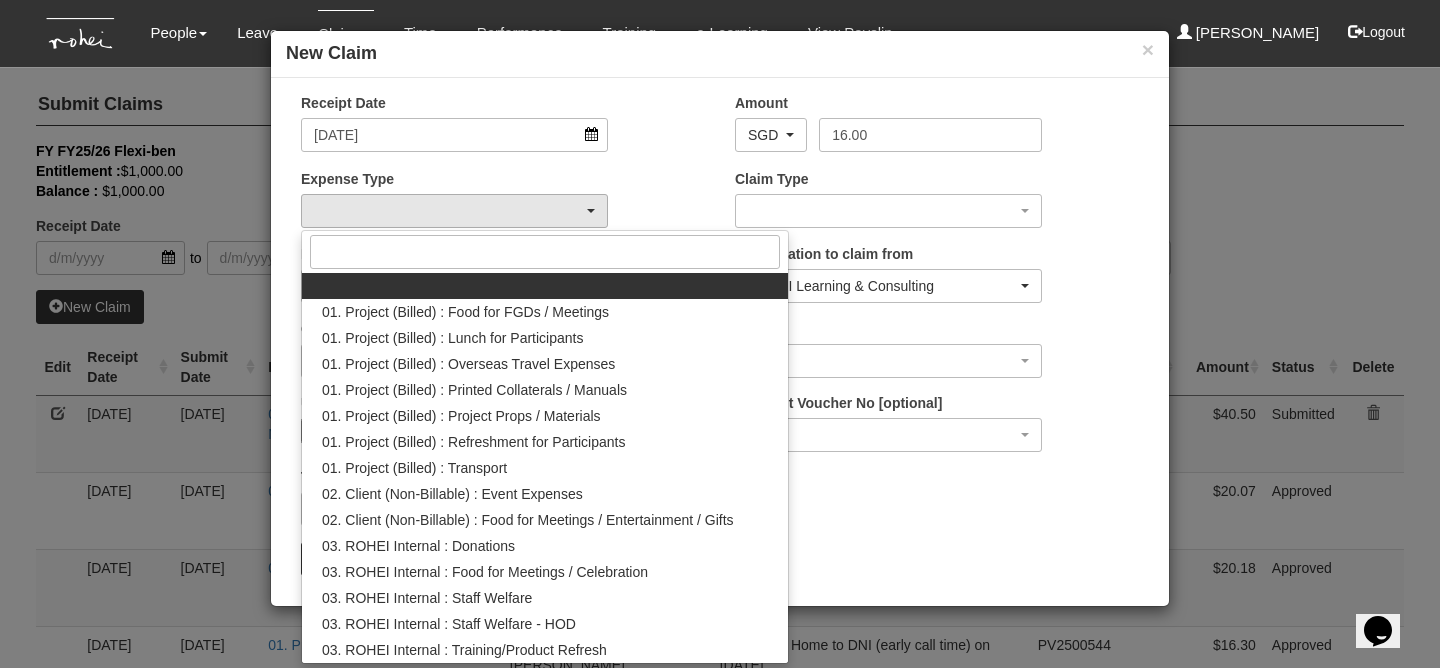 click at bounding box center (545, 252) 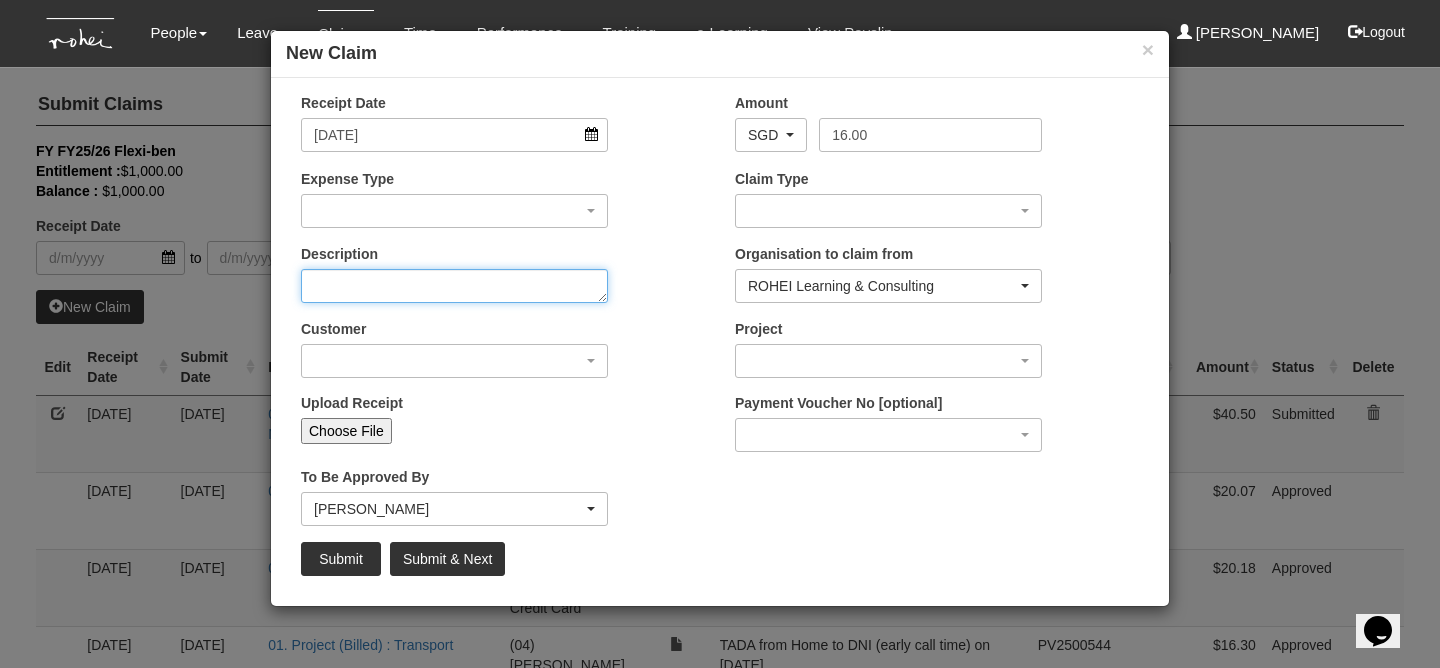 click on "Description" at bounding box center [454, 286] 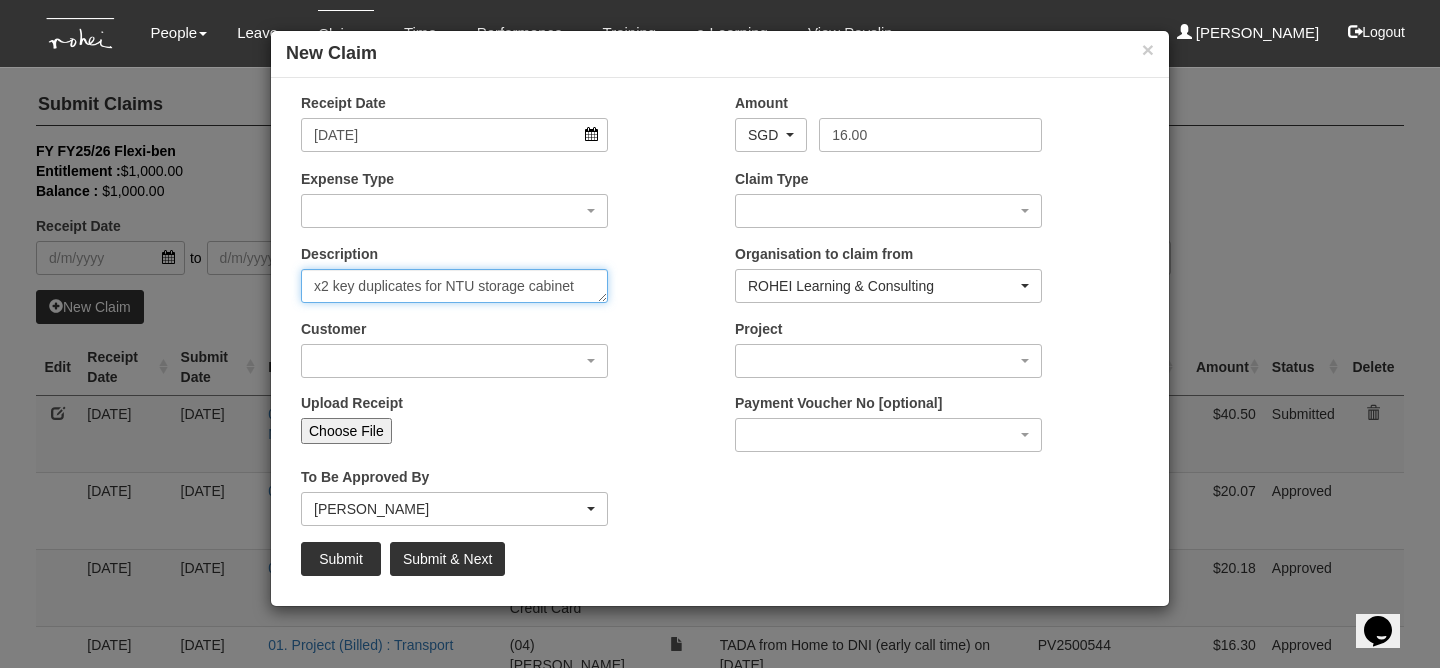 click on "x2 key duplicates for NTU storage cabinet" at bounding box center (454, 286) 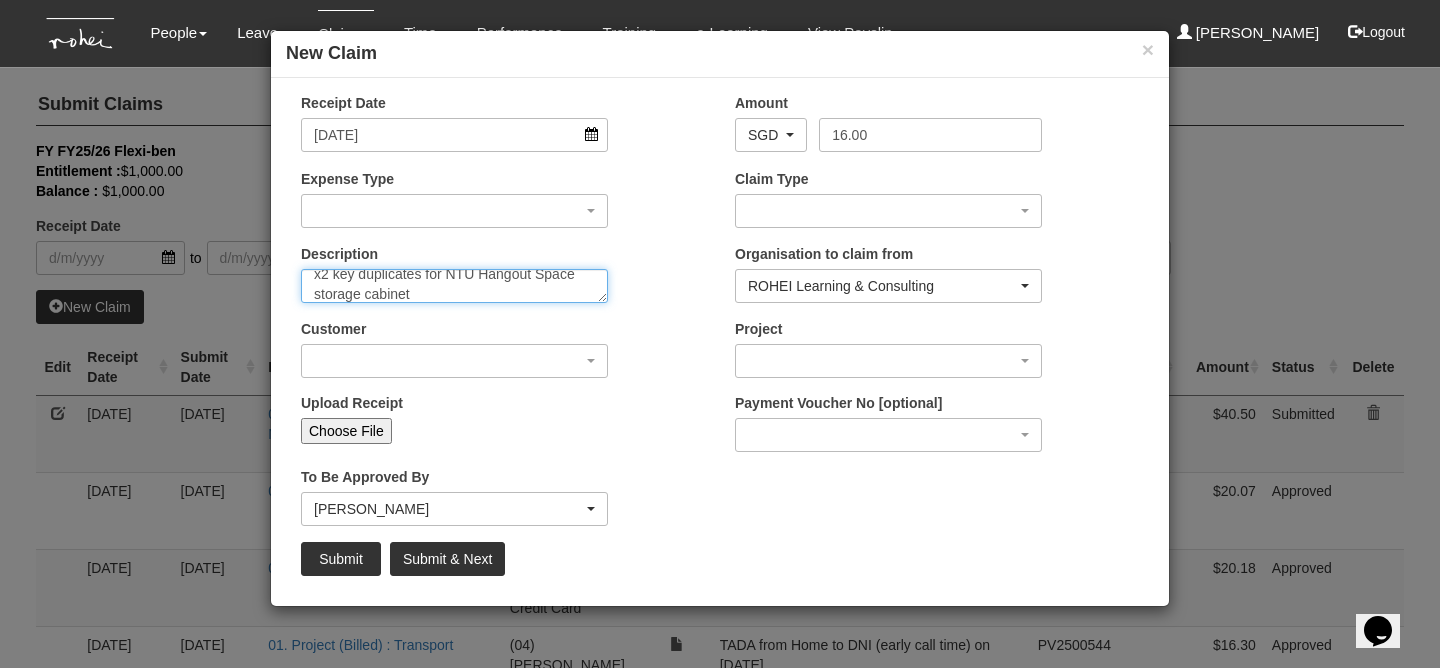 scroll, scrollTop: 7, scrollLeft: 0, axis: vertical 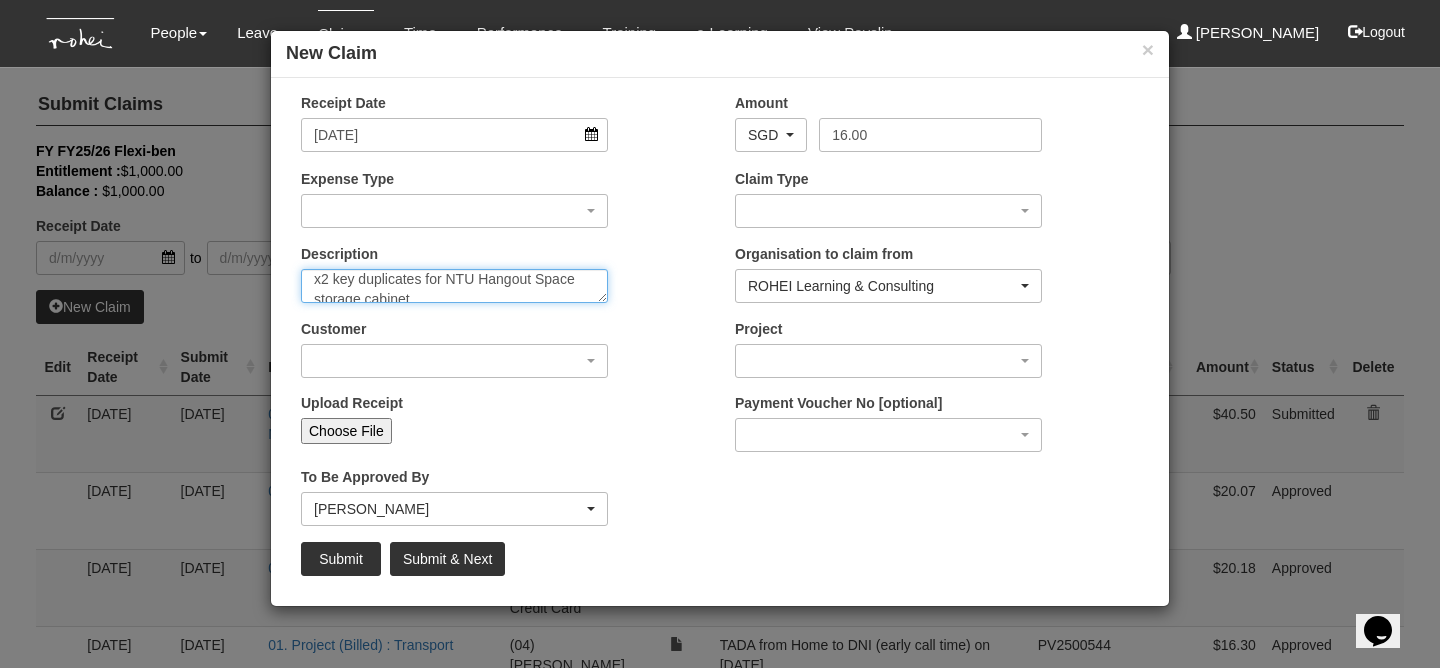 click on "x2 key duplicates for NTU Hangout Space storage cabinet" at bounding box center [454, 286] 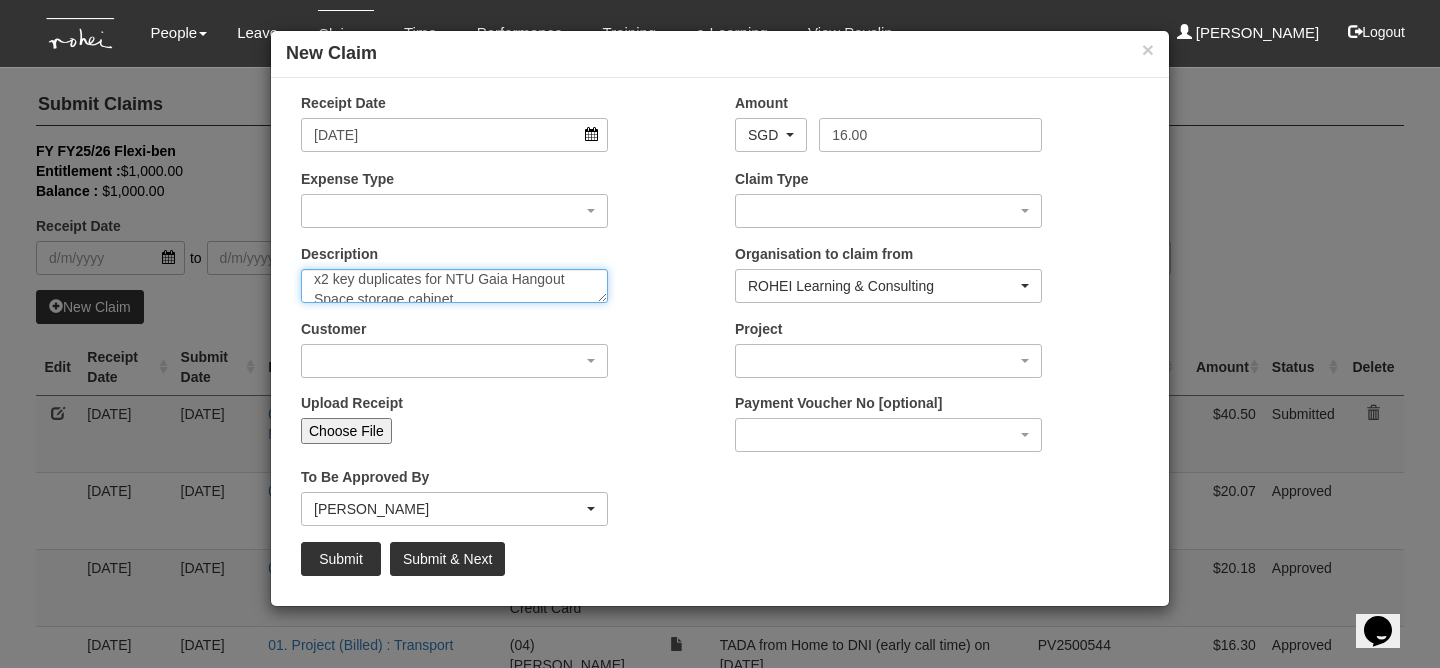 scroll, scrollTop: 19, scrollLeft: 0, axis: vertical 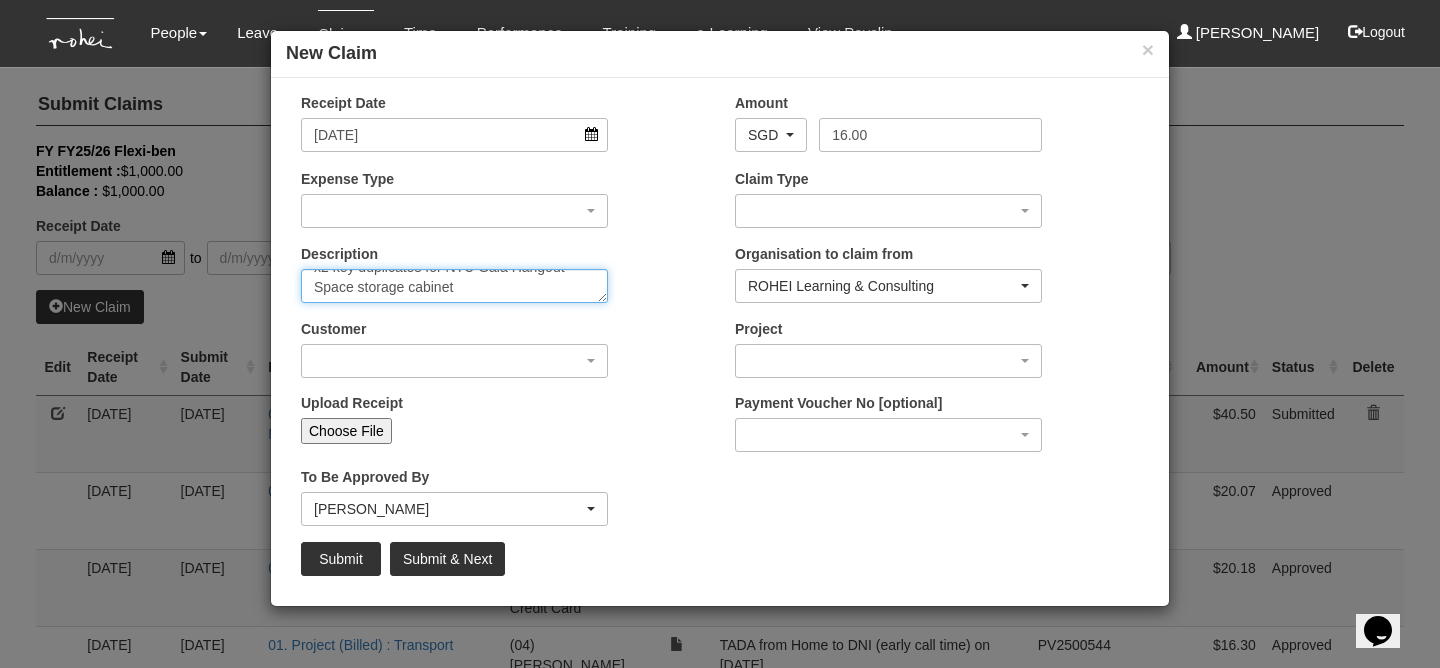 click on "x2 key duplicates for NTU Gaia Hangout Space storage cabinet" at bounding box center [454, 286] 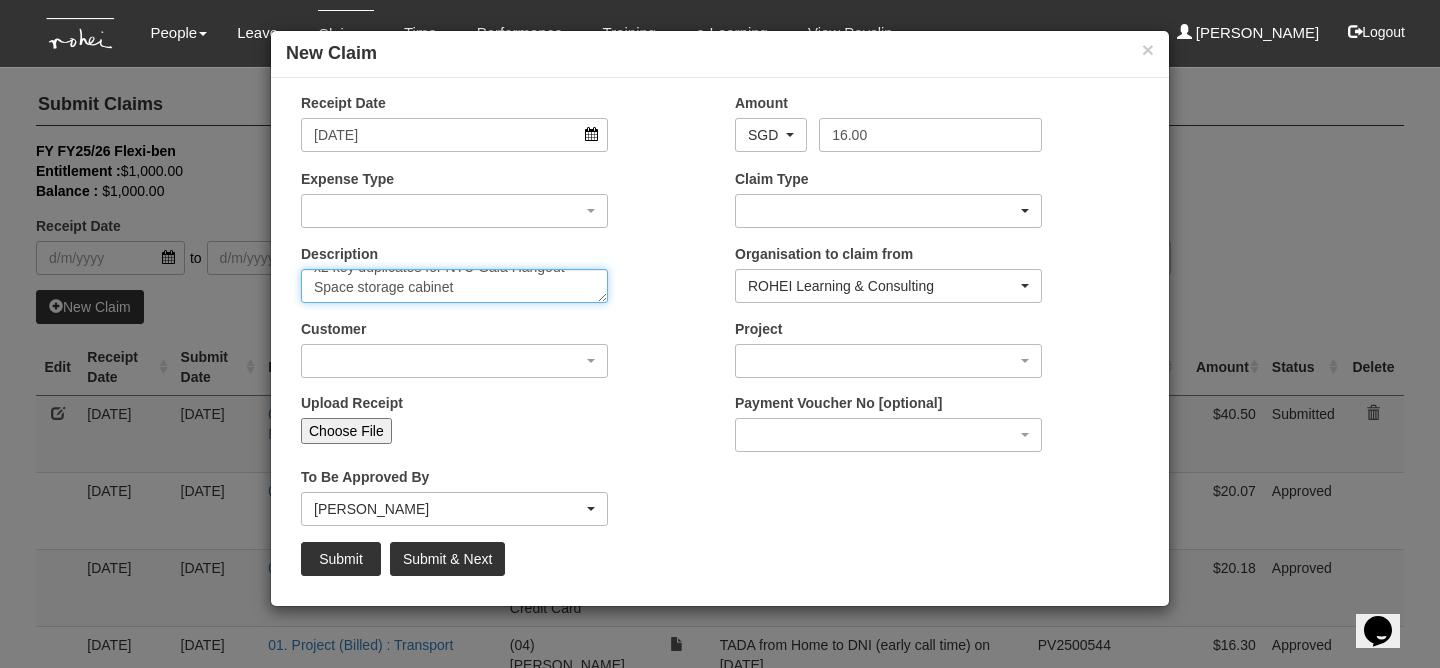 type on "x2 key duplicates for NTU Gaia Hangout Space storage cabinet" 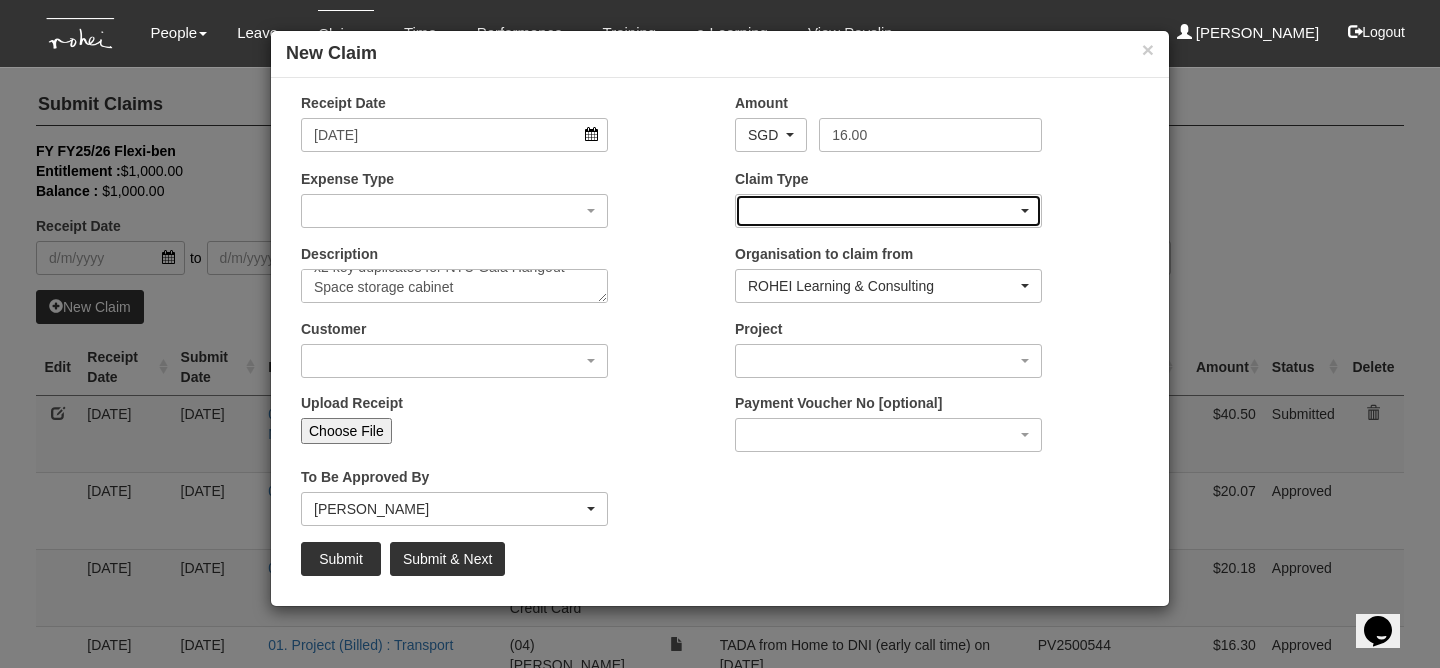 click at bounding box center (888, 211) 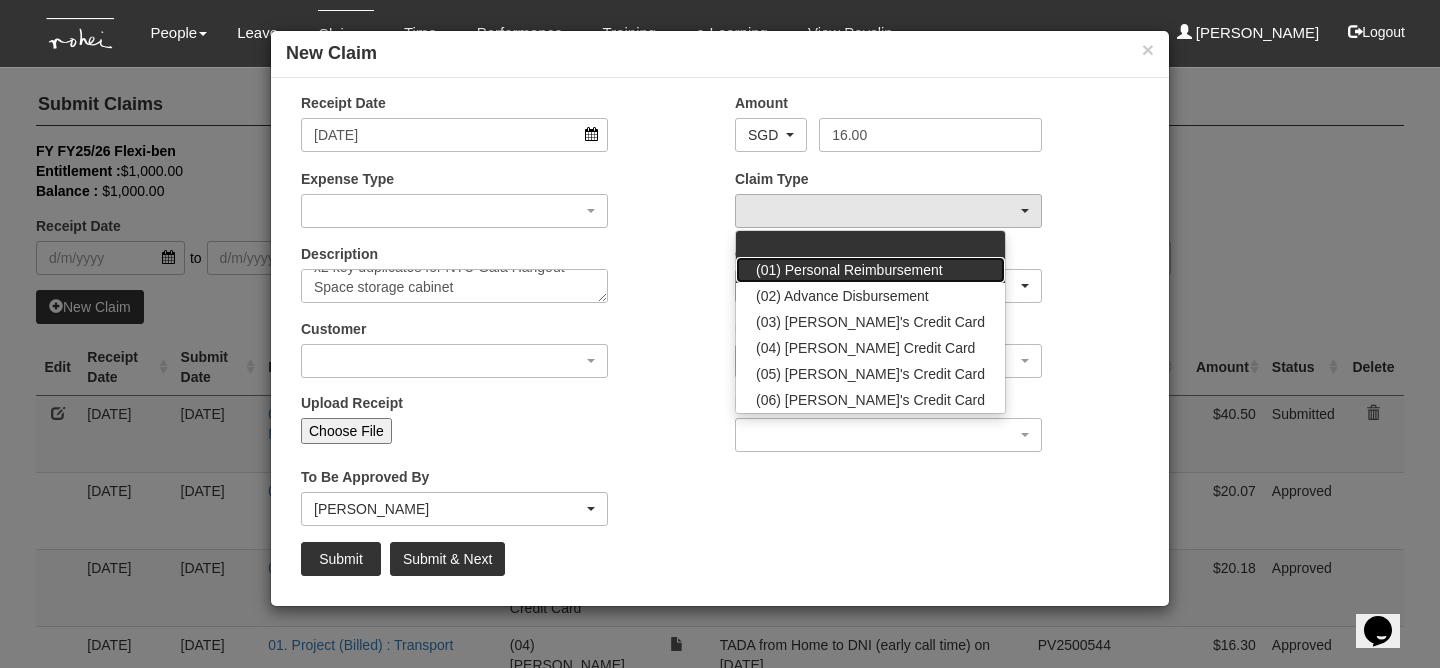 click on "(01) Personal Reimbursement" at bounding box center (849, 270) 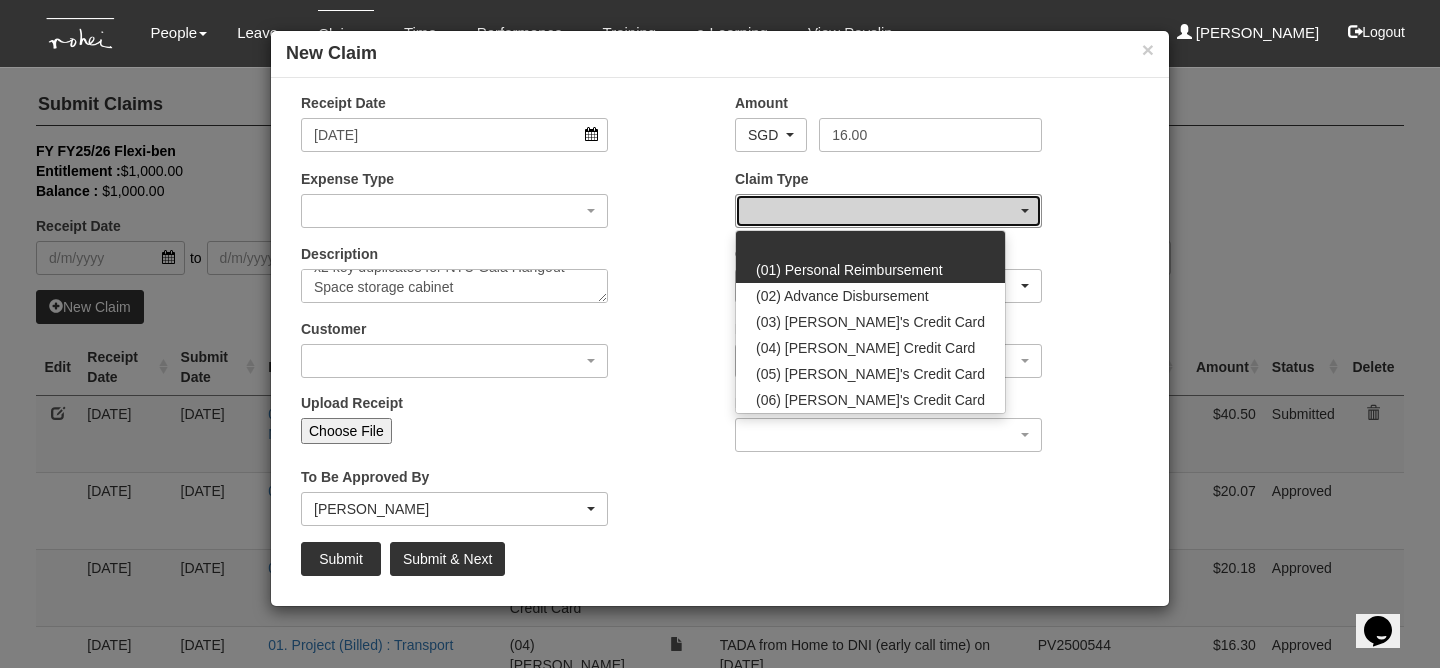 select on "14" 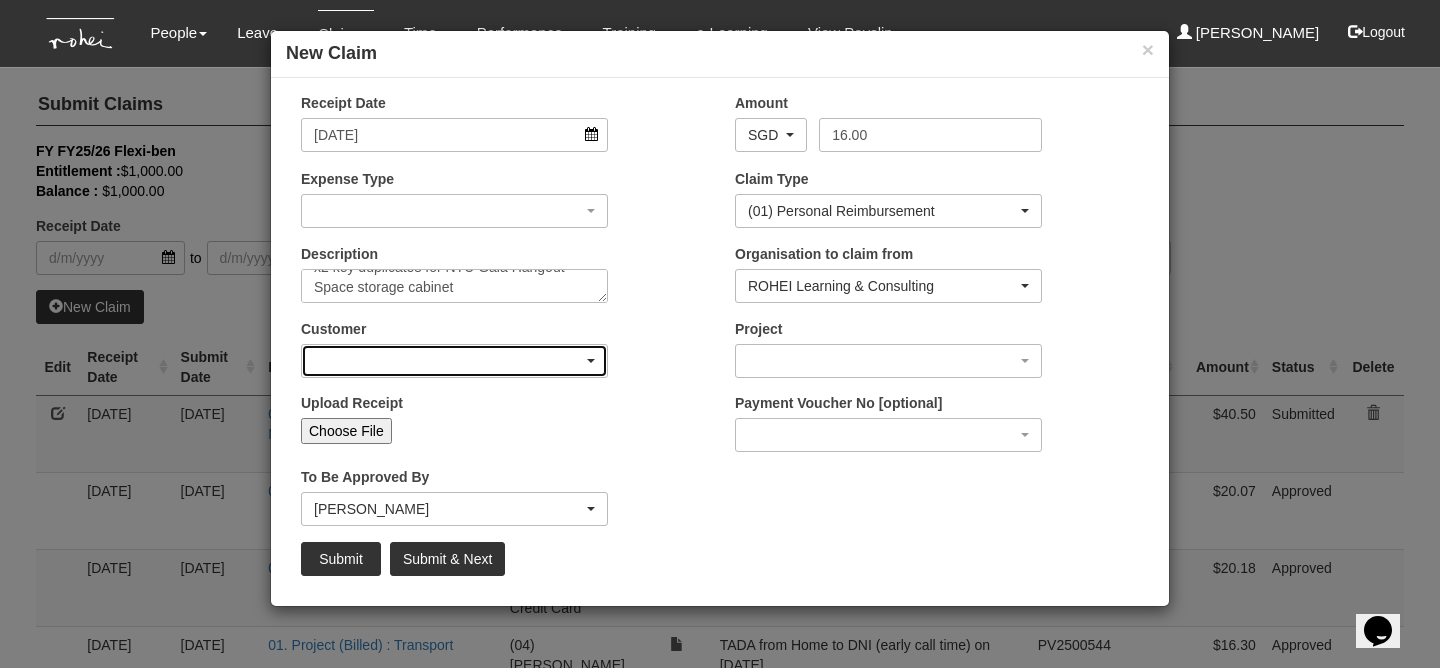 click at bounding box center [454, 361] 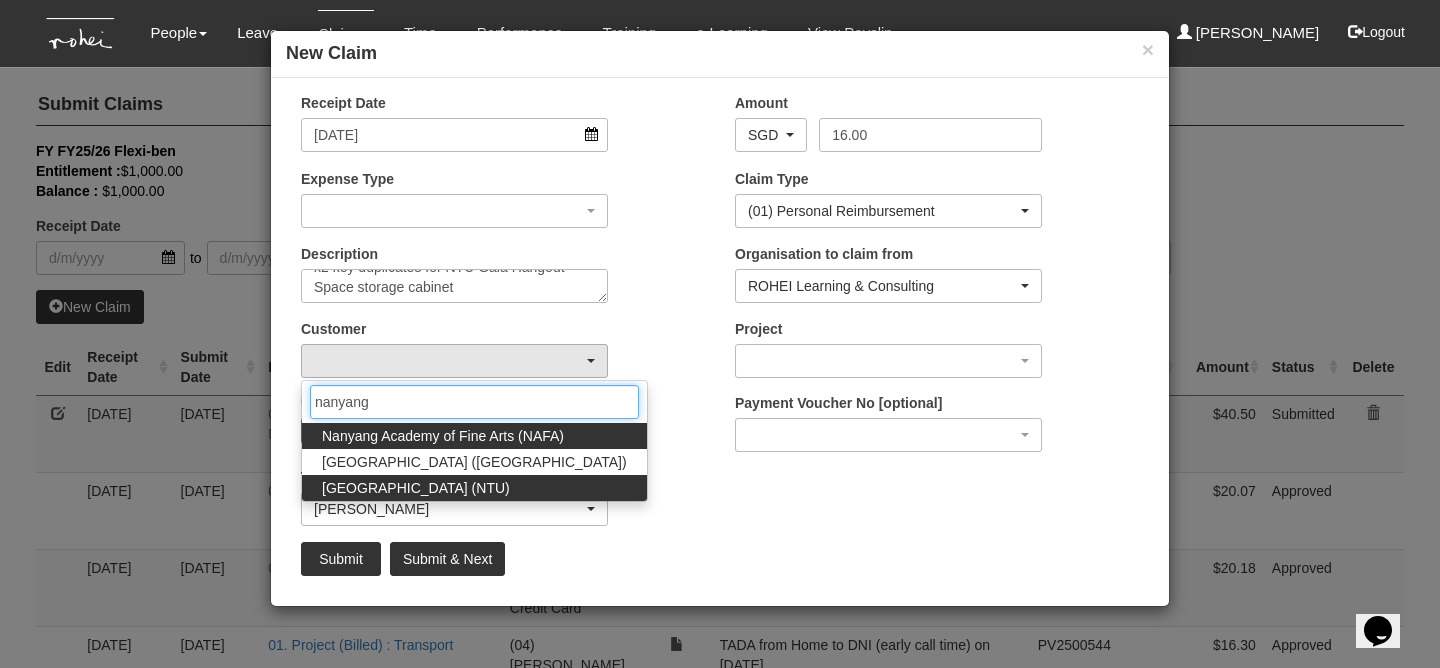 type on "nanyang" 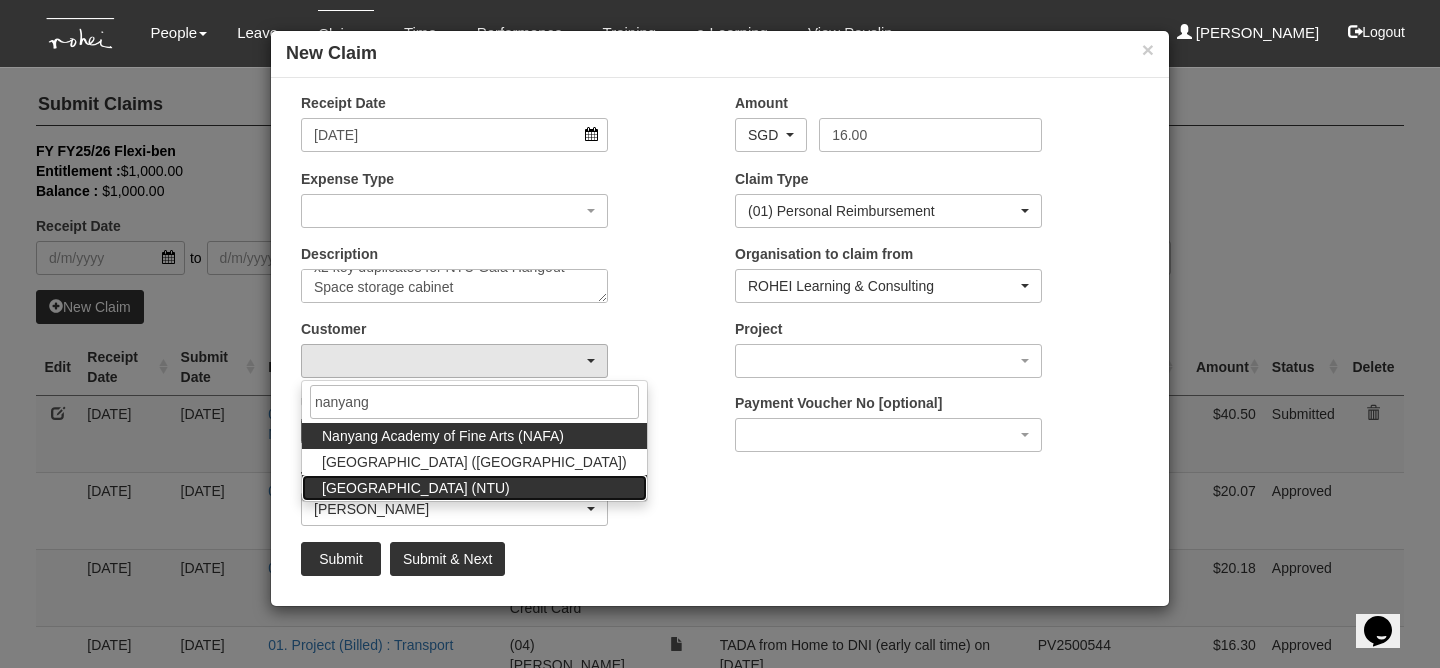click on "[GEOGRAPHIC_DATA] (NTU)" at bounding box center [416, 488] 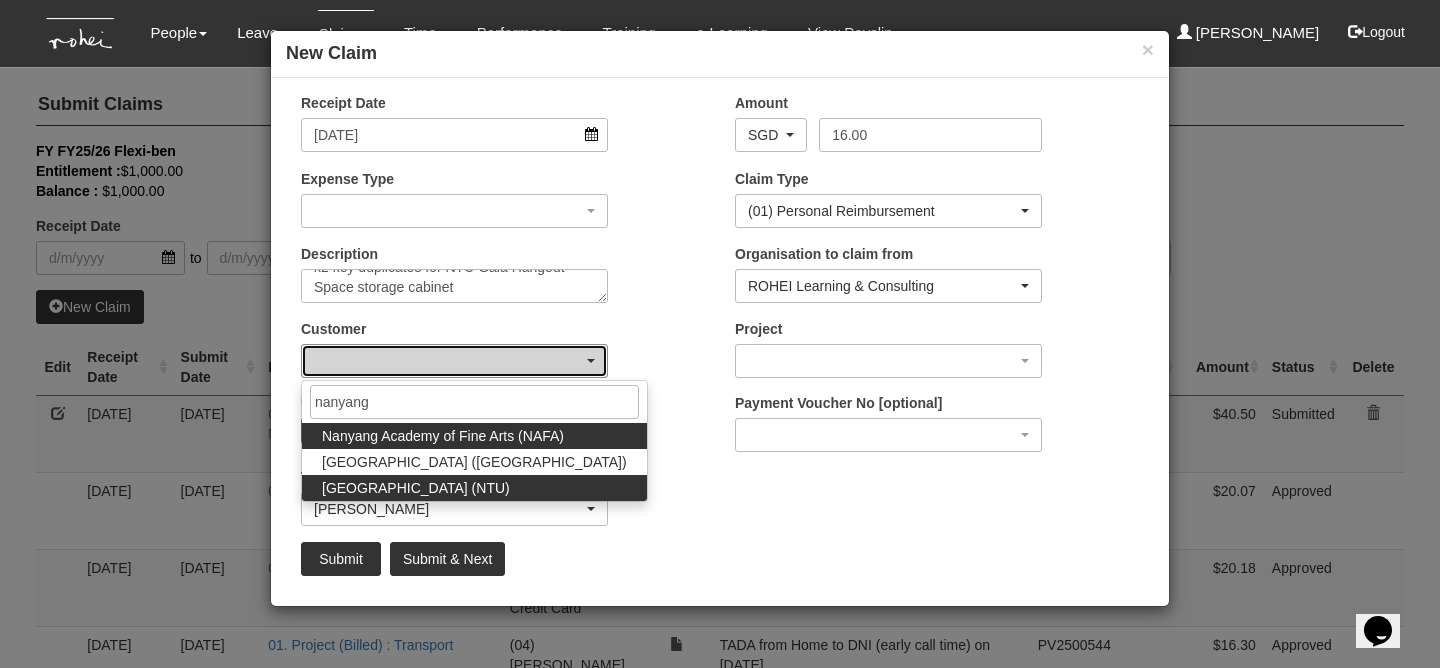 select on "59" 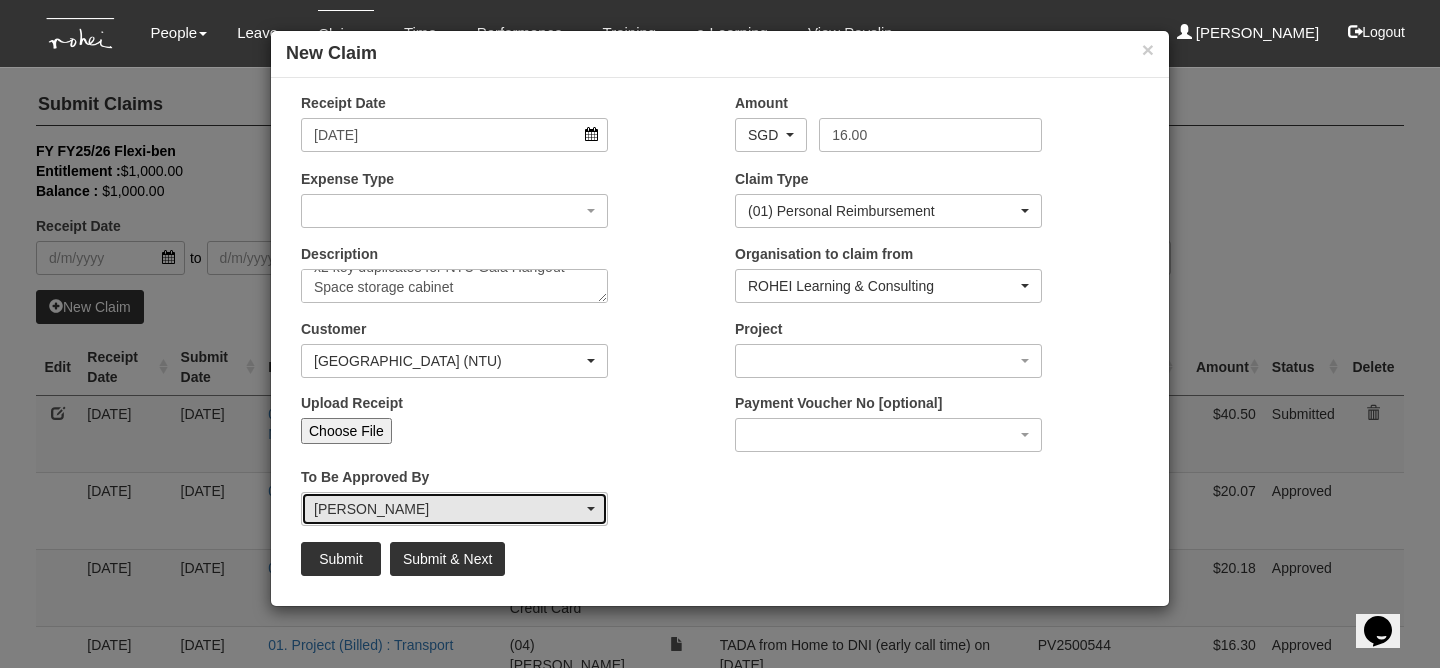 click on "[PERSON_NAME]" at bounding box center (454, 509) 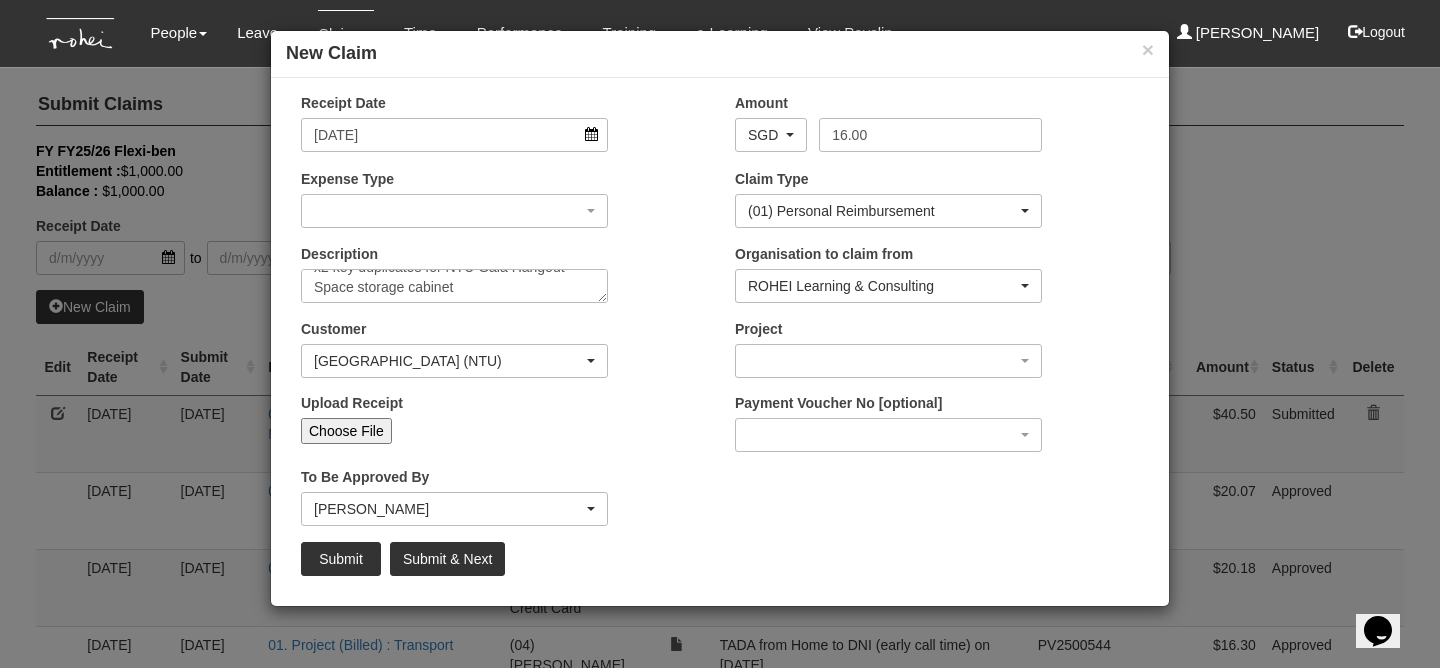 scroll, scrollTop: 0, scrollLeft: 0, axis: both 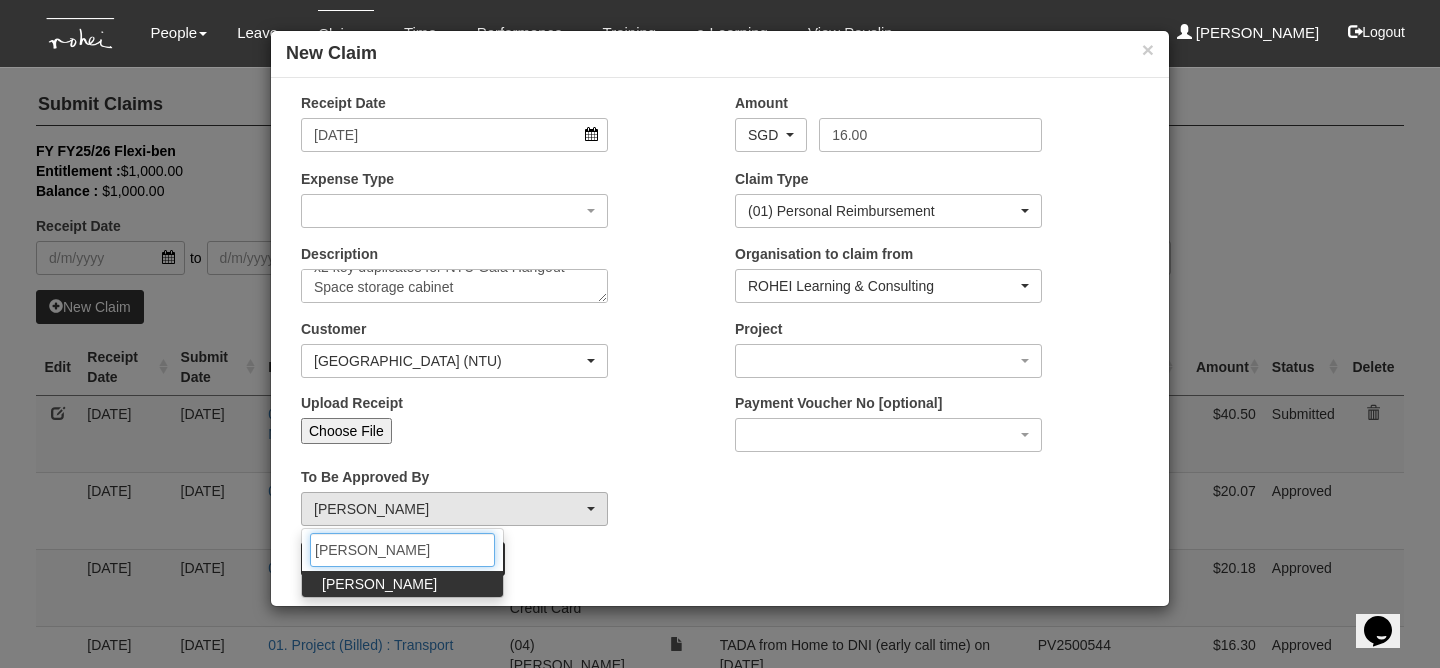 type on "[PERSON_NAME]" 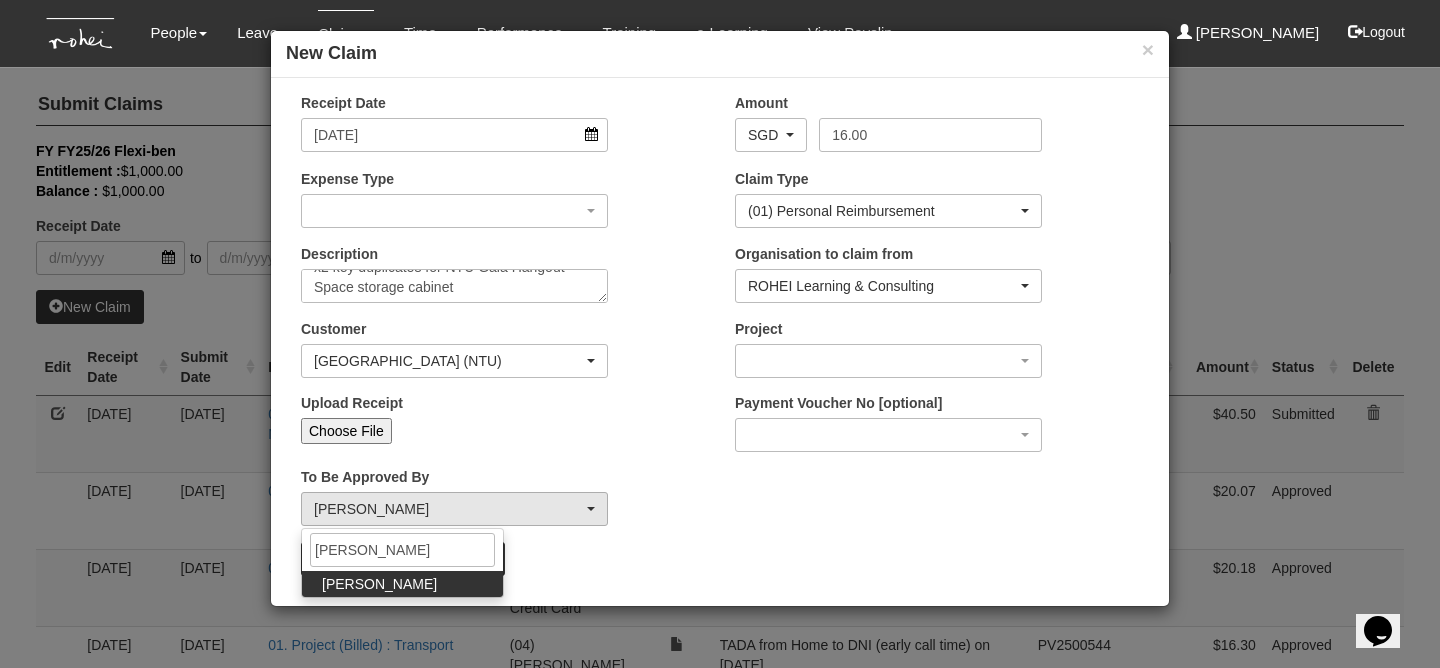 click on "[PERSON_NAME]" at bounding box center (402, 584) 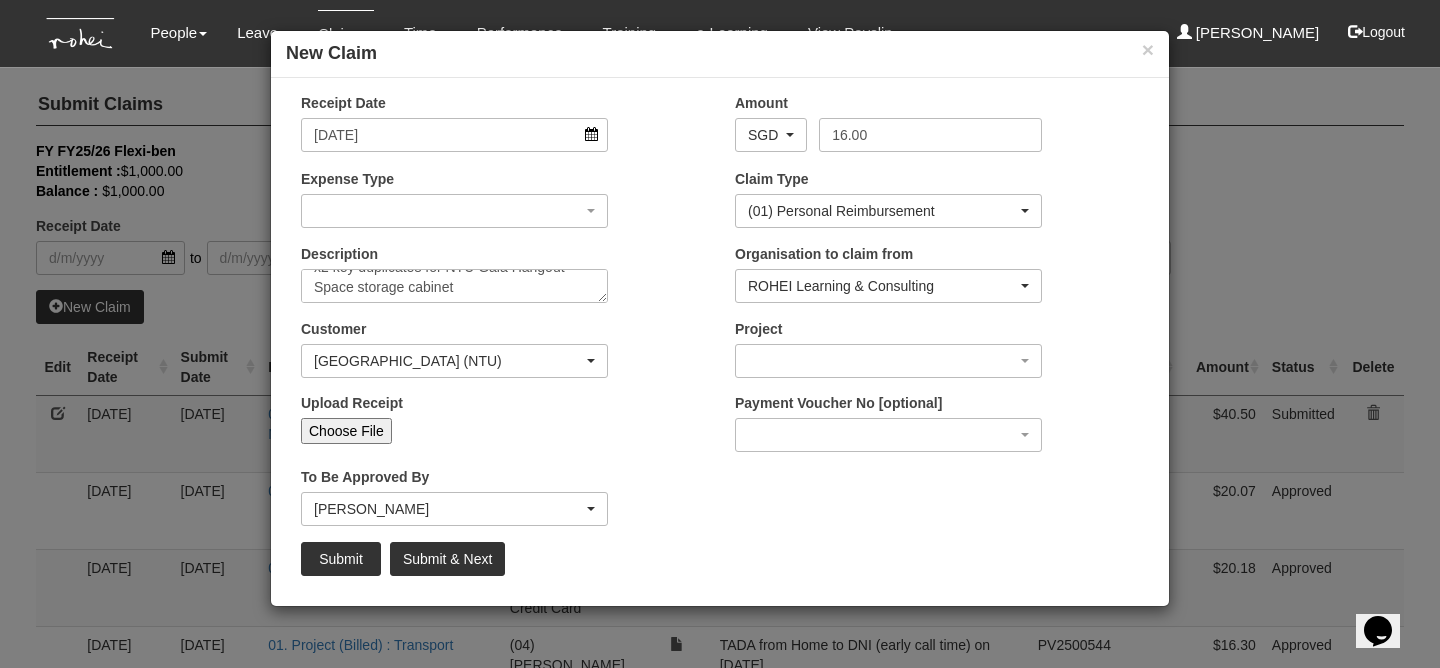 click on "Upload Receipt
Choose File" at bounding box center [503, 426] 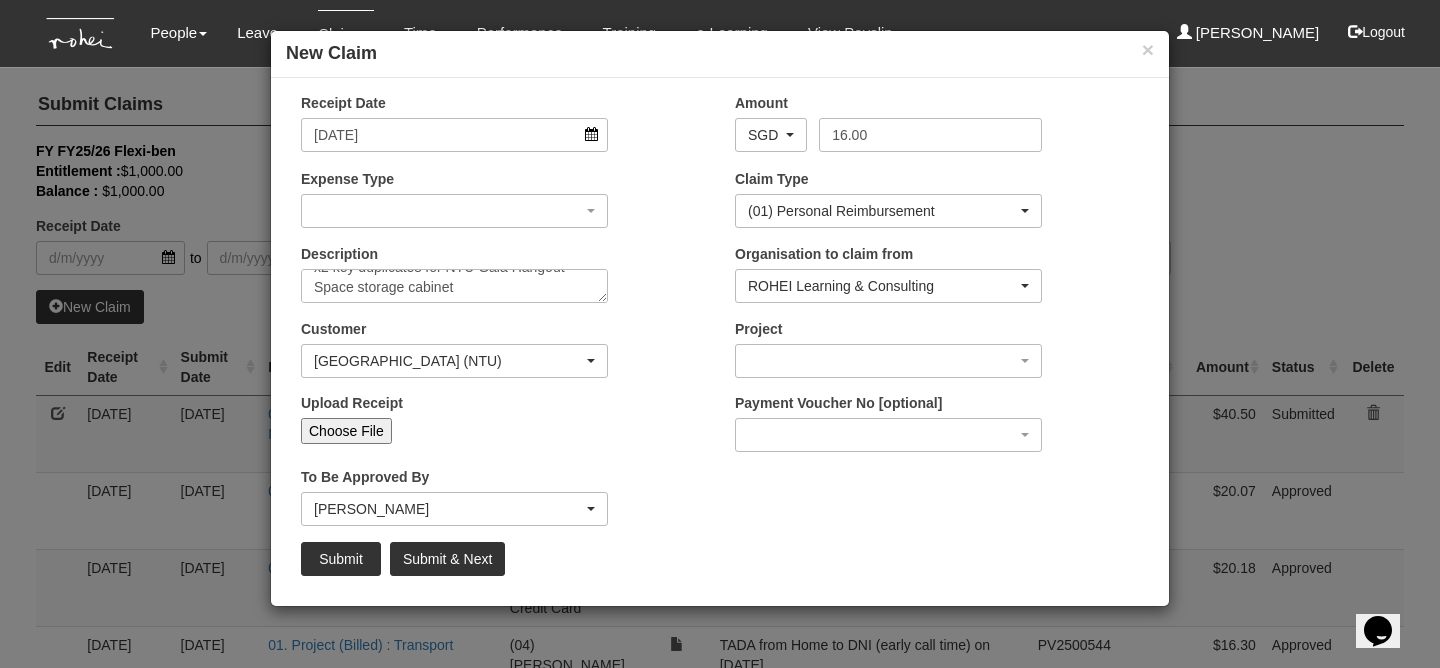 type on "C:\fakepath\[DATE] Duplication of keys for NTU storage cabinet.pdf" 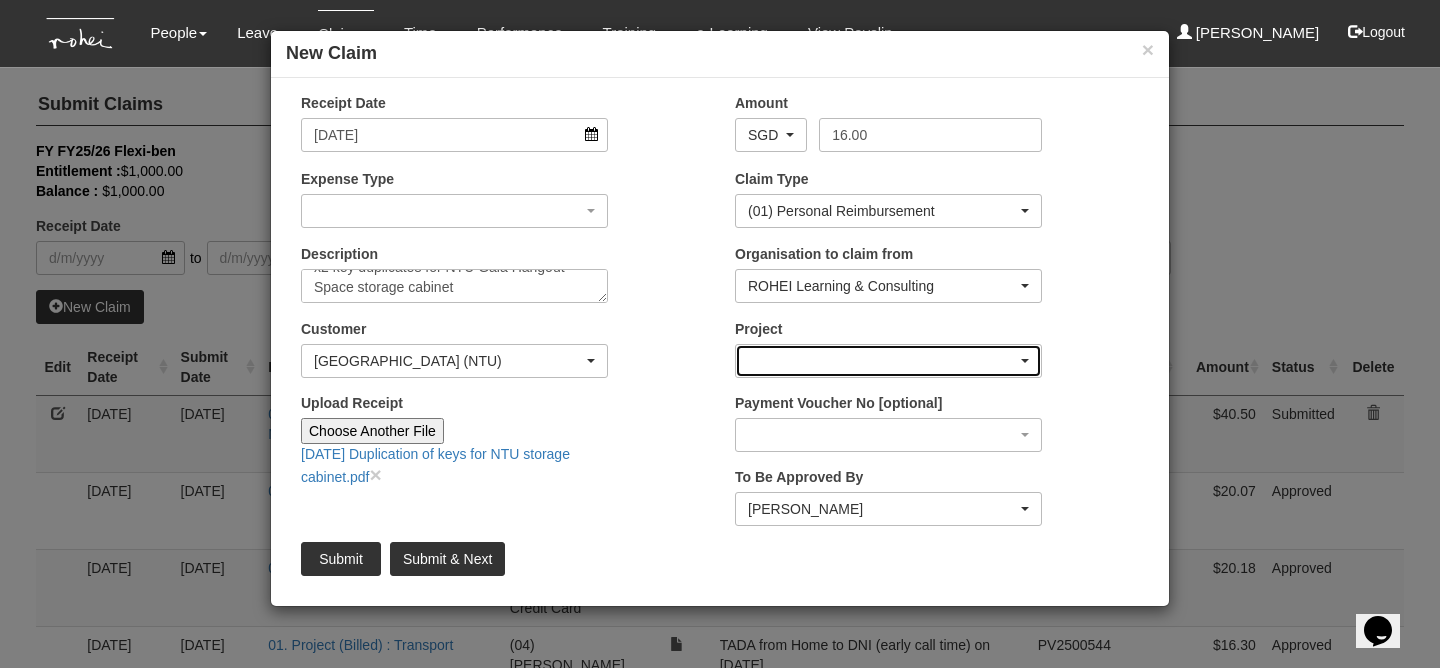 click at bounding box center (888, 361) 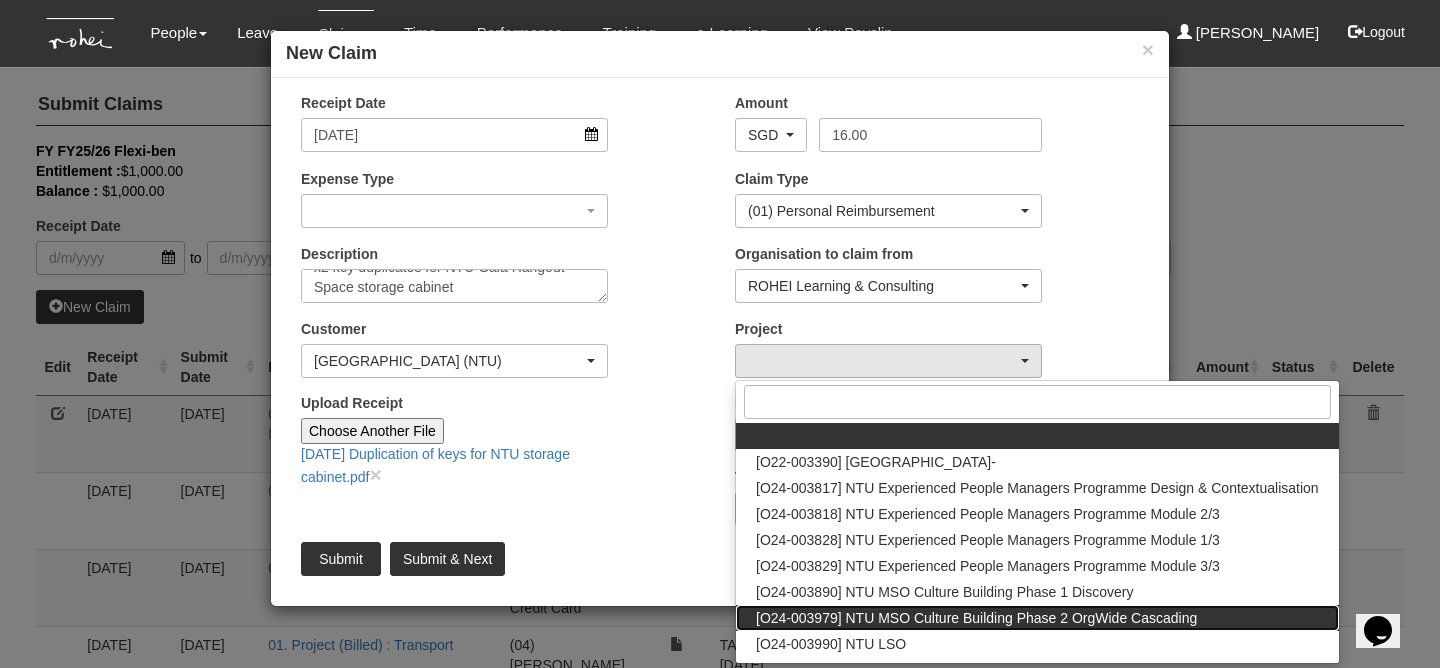 click on "[O24-003979] NTU MSO Culture Building Phase 2 OrgWide Cascading" at bounding box center (976, 618) 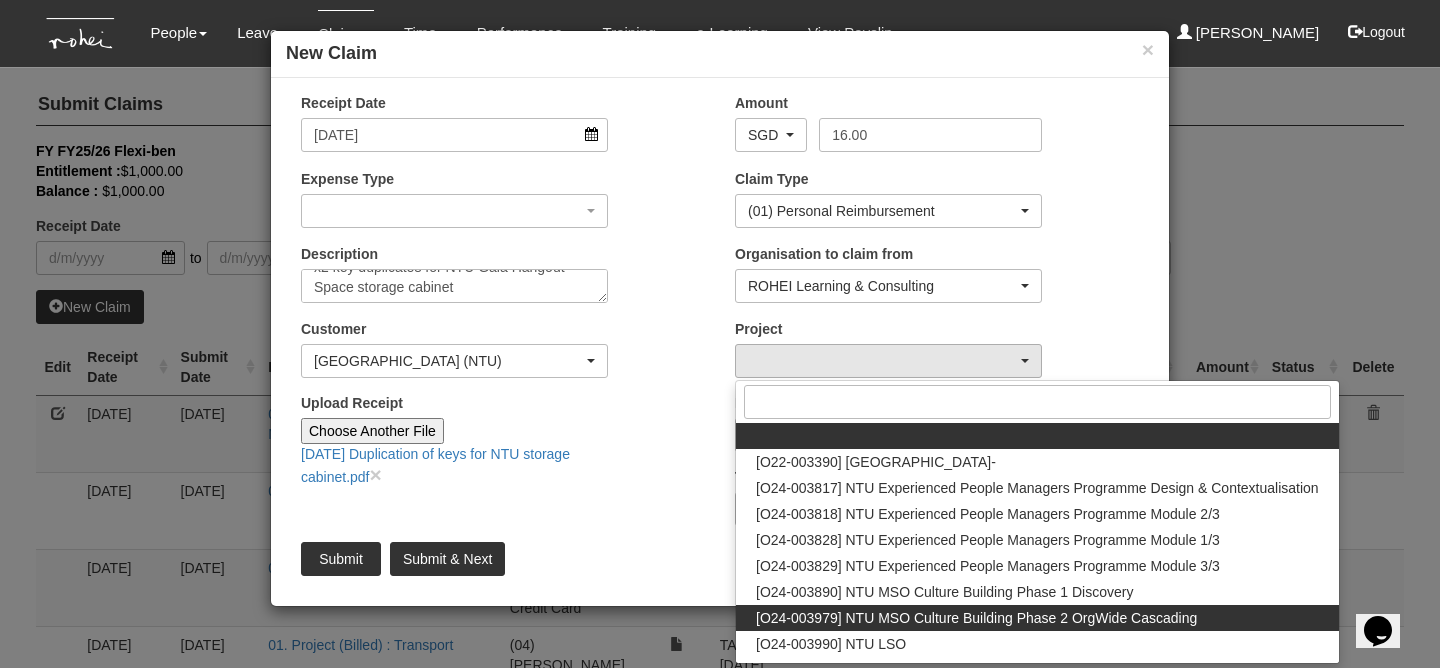 select on "2613" 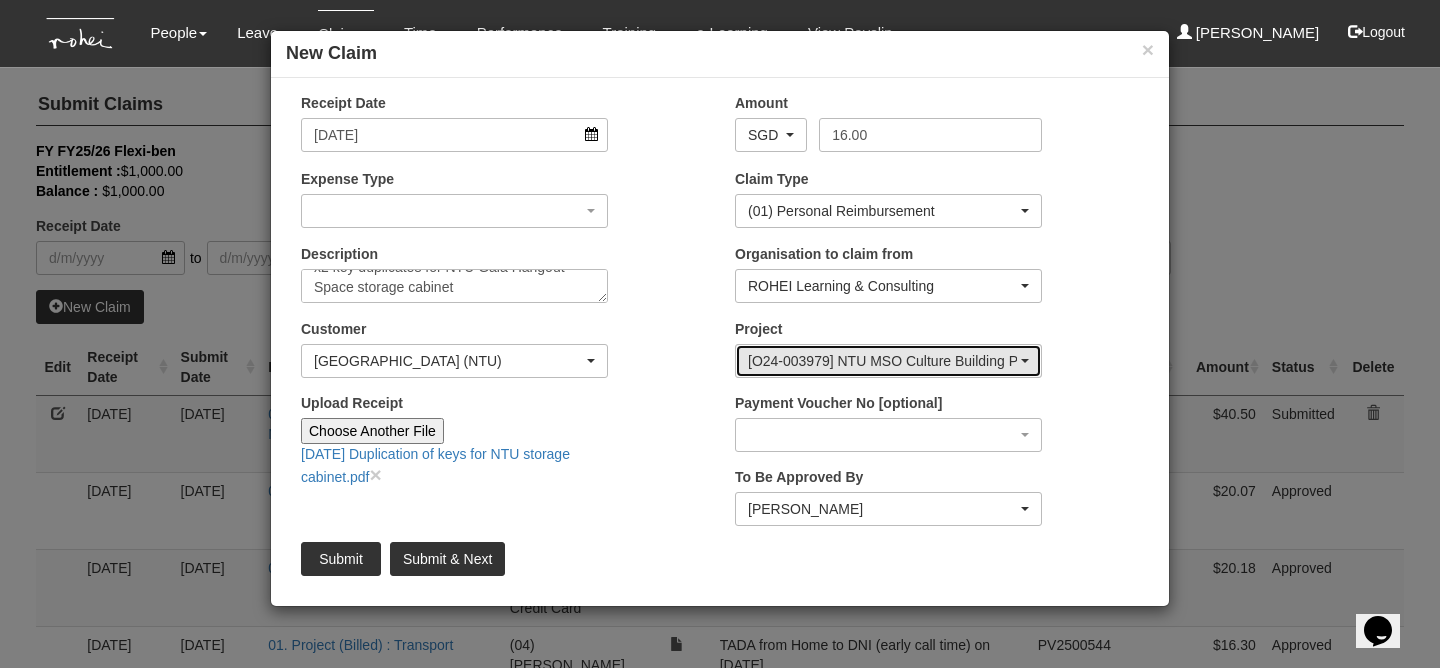 scroll, scrollTop: 0, scrollLeft: 0, axis: both 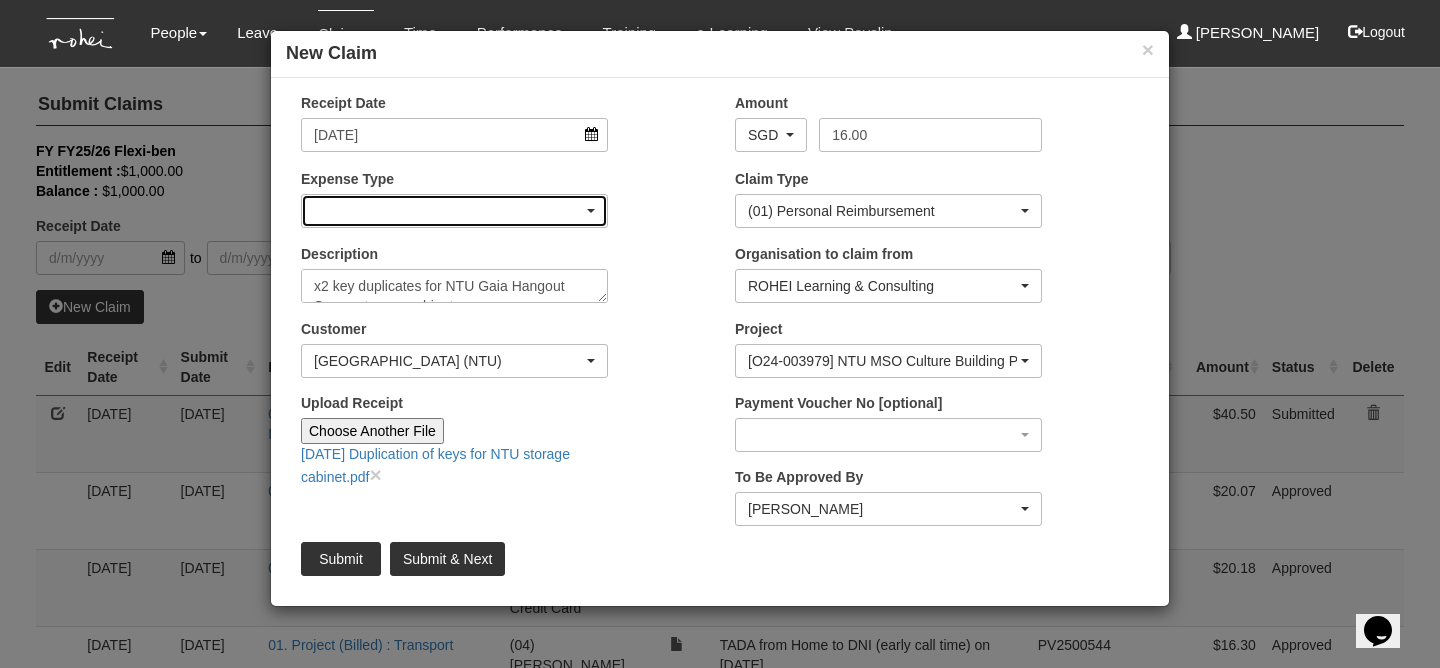 click at bounding box center [454, 211] 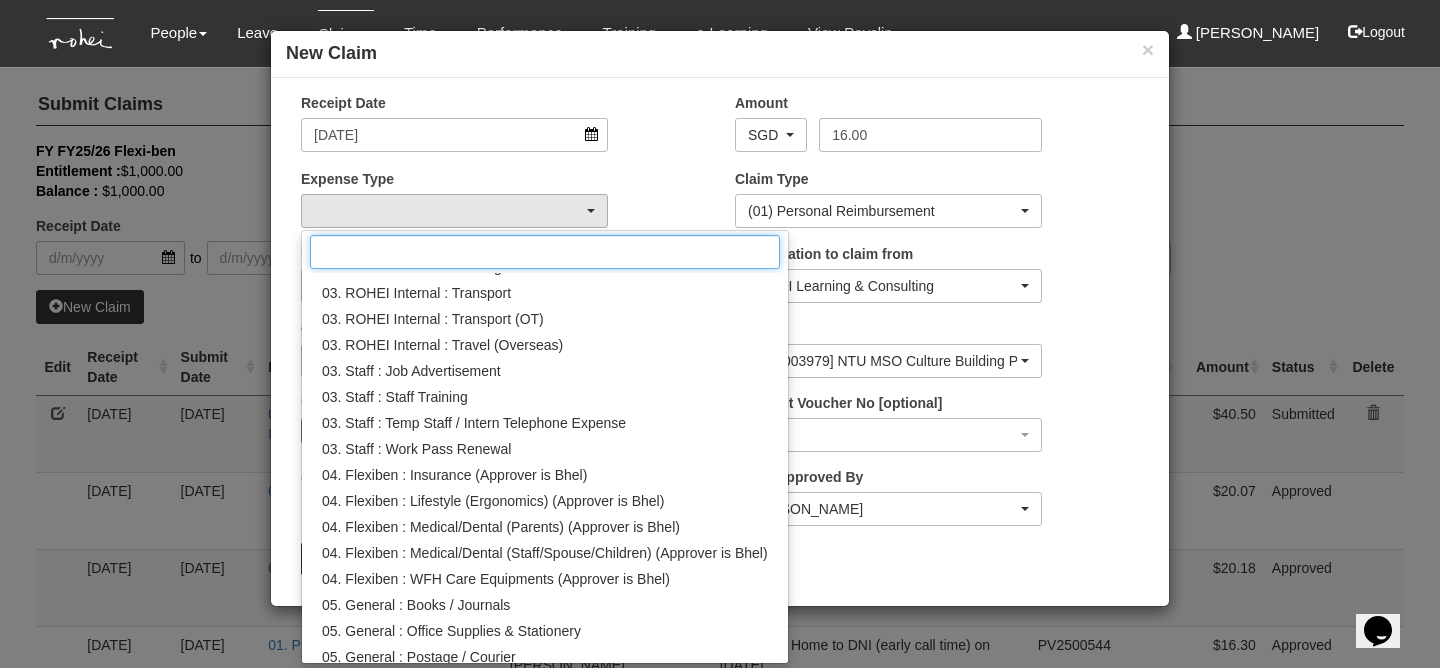 scroll, scrollTop: 380, scrollLeft: 0, axis: vertical 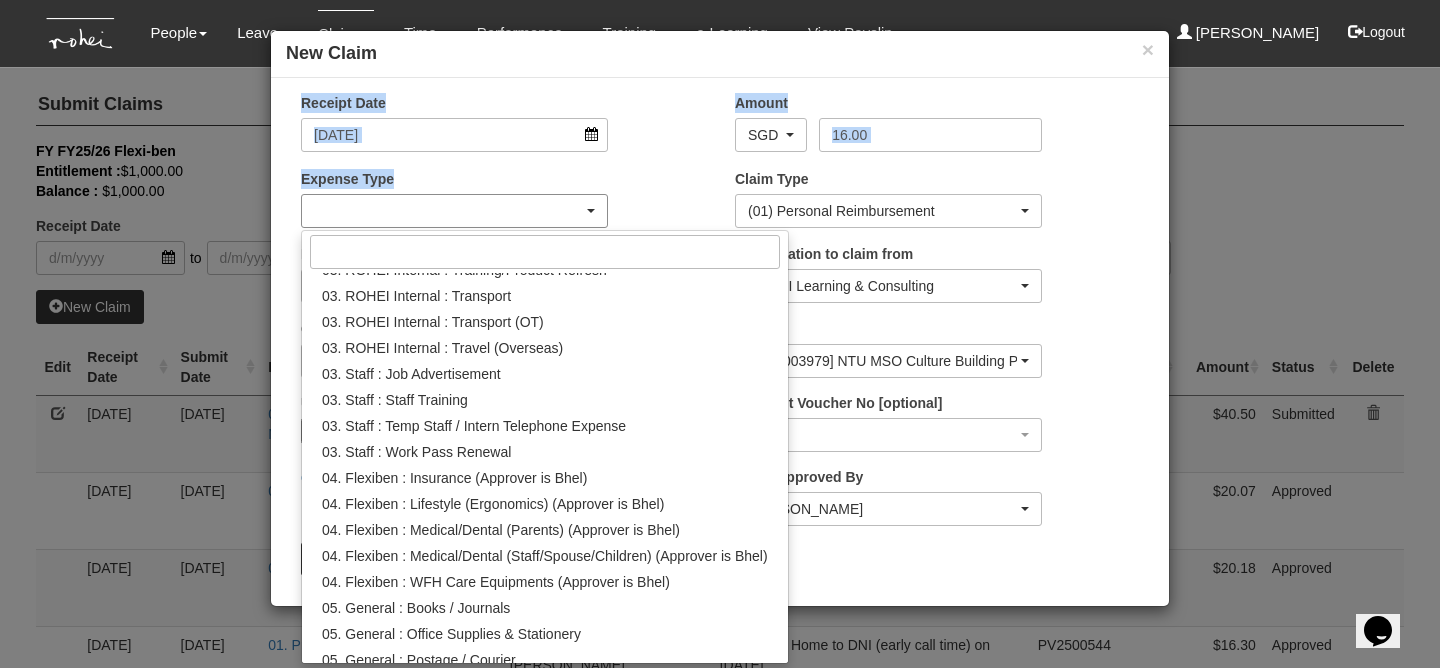 drag, startPoint x: 287, startPoint y: 165, endPoint x: 354, endPoint y: 219, distance: 86.05231 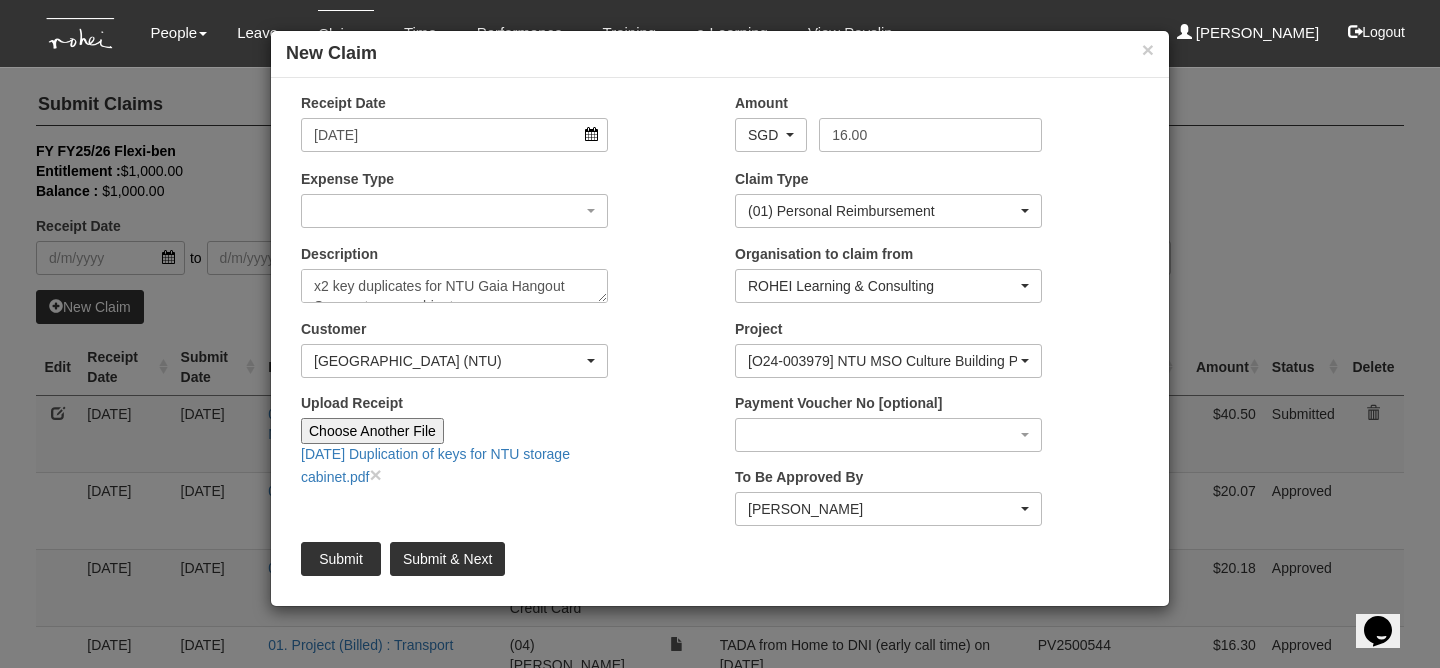 click on "Expense Type
01. Project (Billed) : Food for FGDs / Meetings
01. Project (Billed) : Lunch for Participants
01. Project (Billed) : Overseas Travel Expenses
01. Project (Billed) : Printed Collaterals / Manuals
01. Project (Billed) : Project Props / Materials
01. Project (Billed) : Refreshment for Participants
01. Project (Billed) : Transport
02. Client (Non-Billable) : Event Expenses
02. Client (Non-Billable) : Food for Meetings / Entertainment / Gifts
03. ROHEI Internal : Donations
03. ROHEI Internal : Food for Meetings / Celebration
03. ROHEI Internal : Staff Welfare
03. ROHEI Internal : Staff Welfare - HOD
03. ROHEI Internal : Training/Product Refresh
03. ROHEI Internal : Transport
03. ROHEI Internal : Transport (OT)
03. ROHEI Internal : Travel (Overseas)
03. Staff : Job Advertisement
03. Staff : Staff Training
03. Staff : Temp Staff / Intern Telephone Expense
03. Staff : Work Pass Renewal" at bounding box center [454, 198] 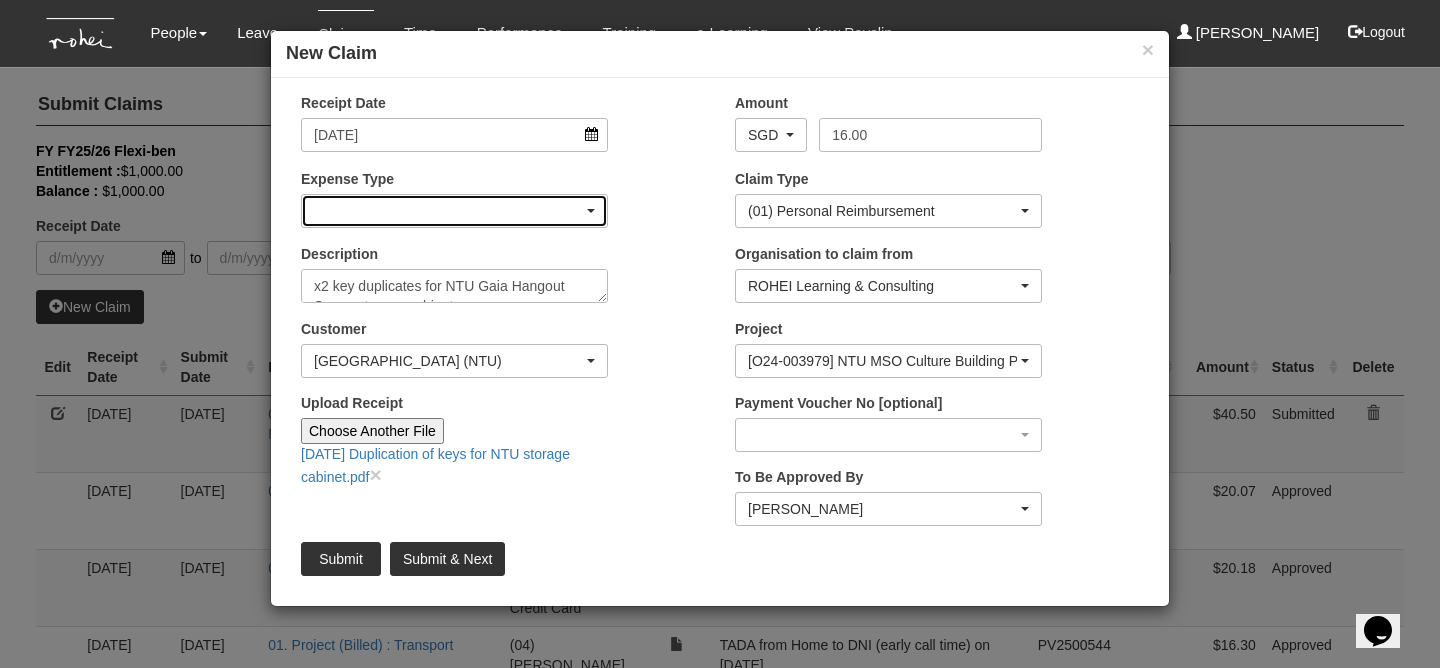 click at bounding box center (454, 211) 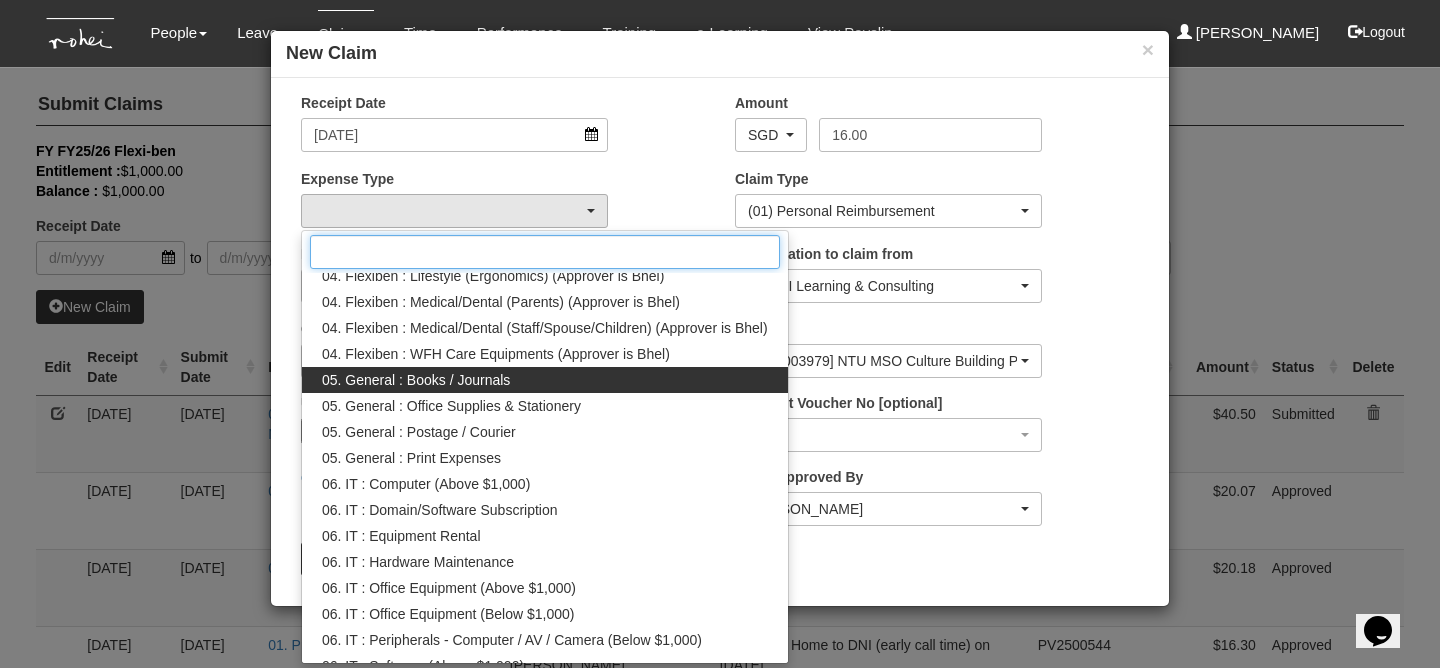 scroll, scrollTop: 753, scrollLeft: 0, axis: vertical 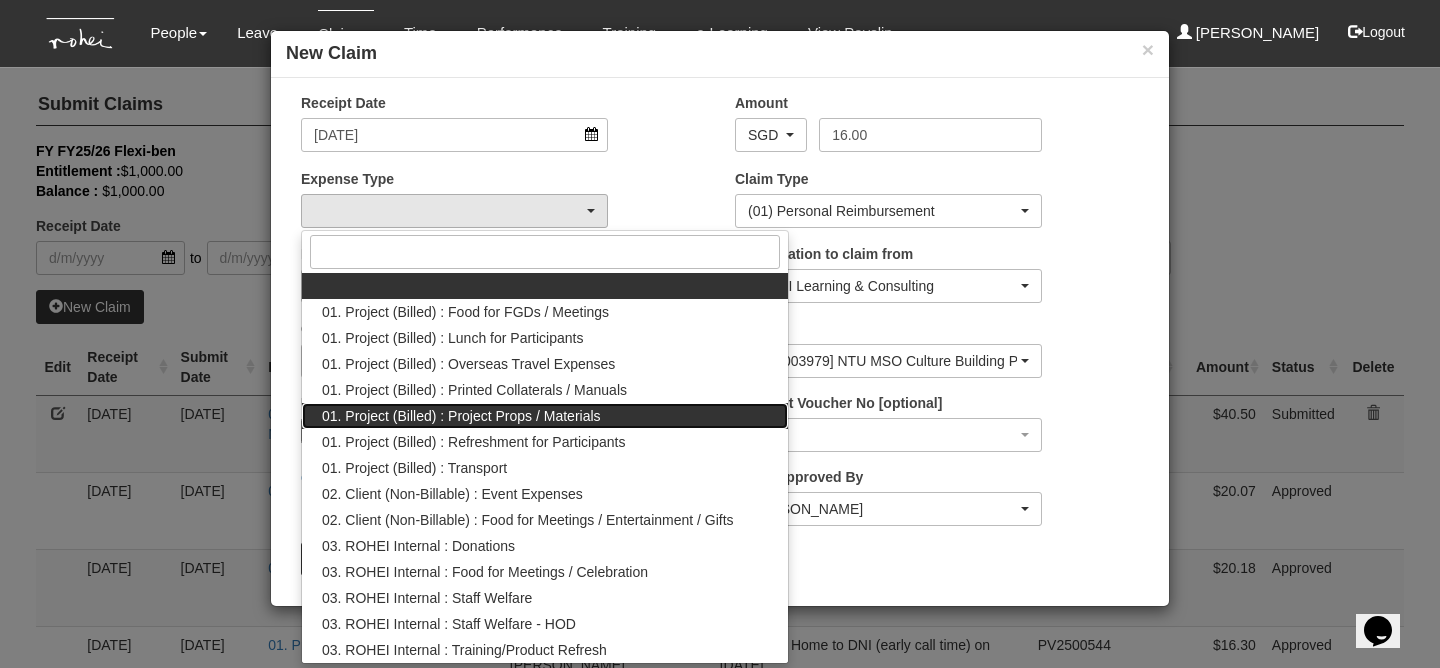 click on "01. Project (Billed) : Project Props / Materials" at bounding box center (461, 416) 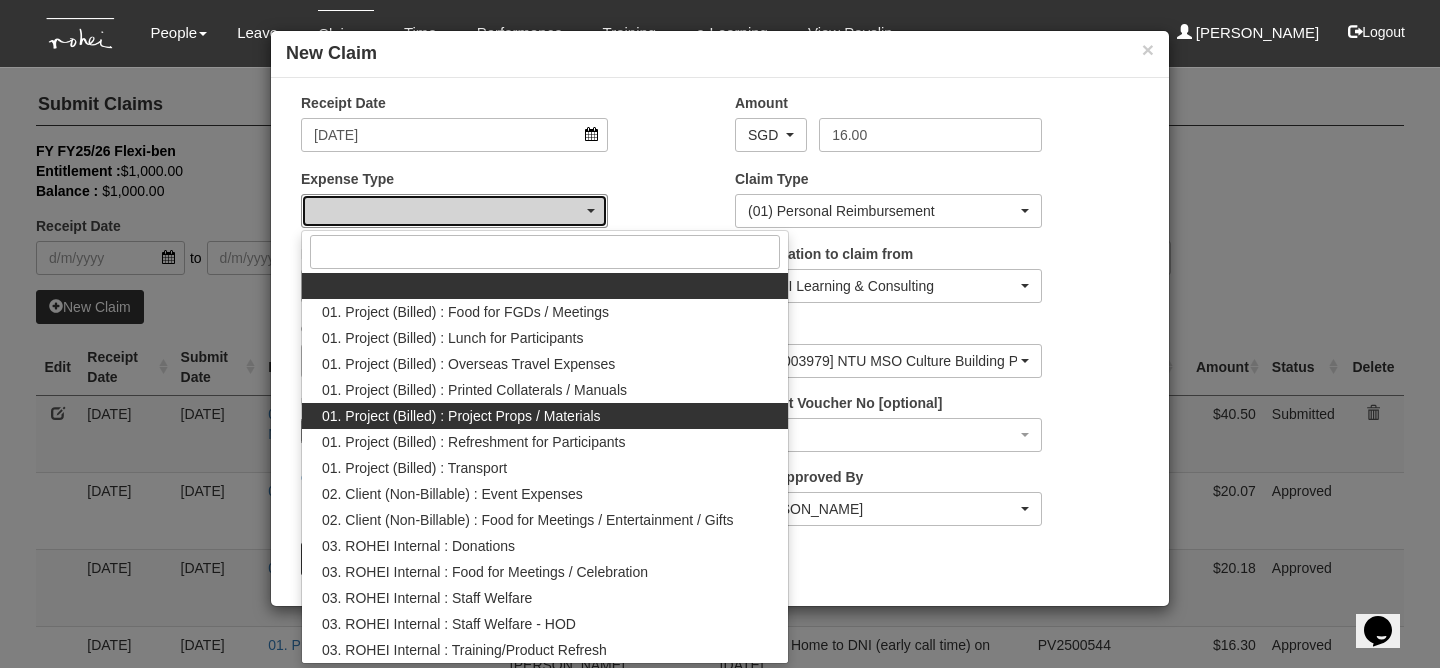 select on "134" 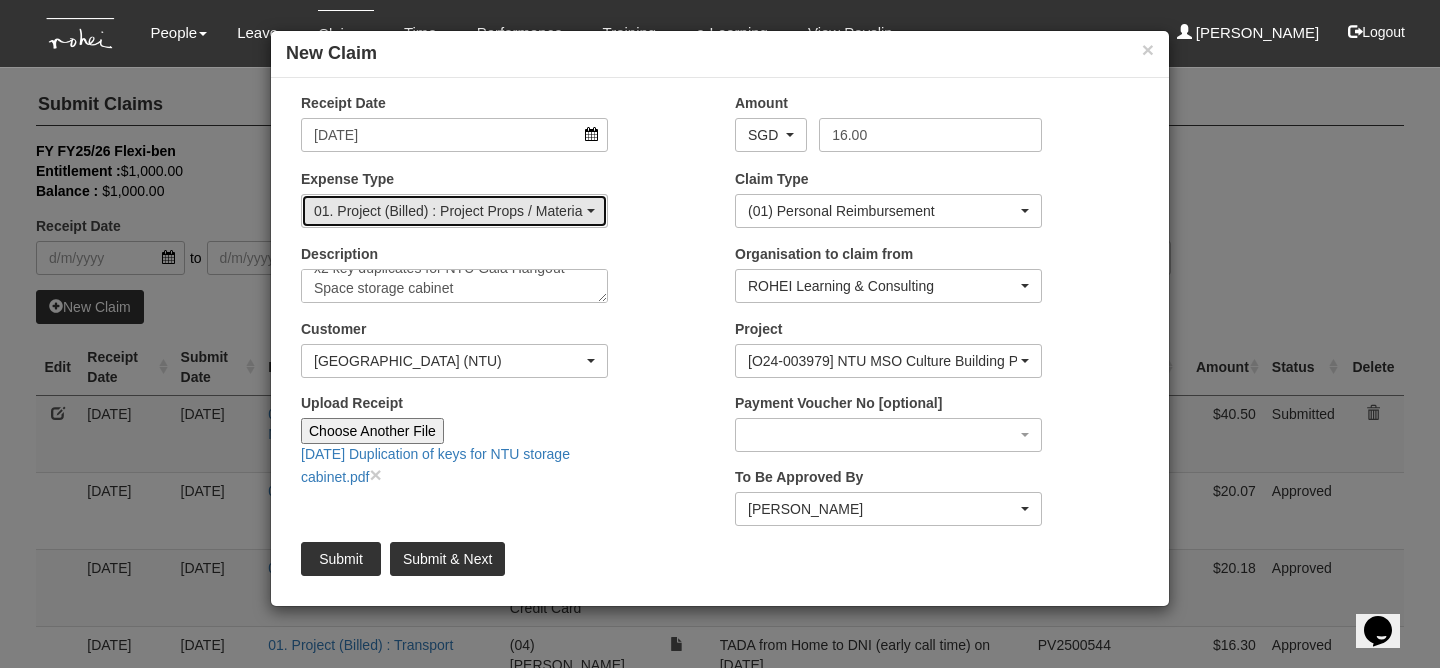 scroll, scrollTop: 0, scrollLeft: 0, axis: both 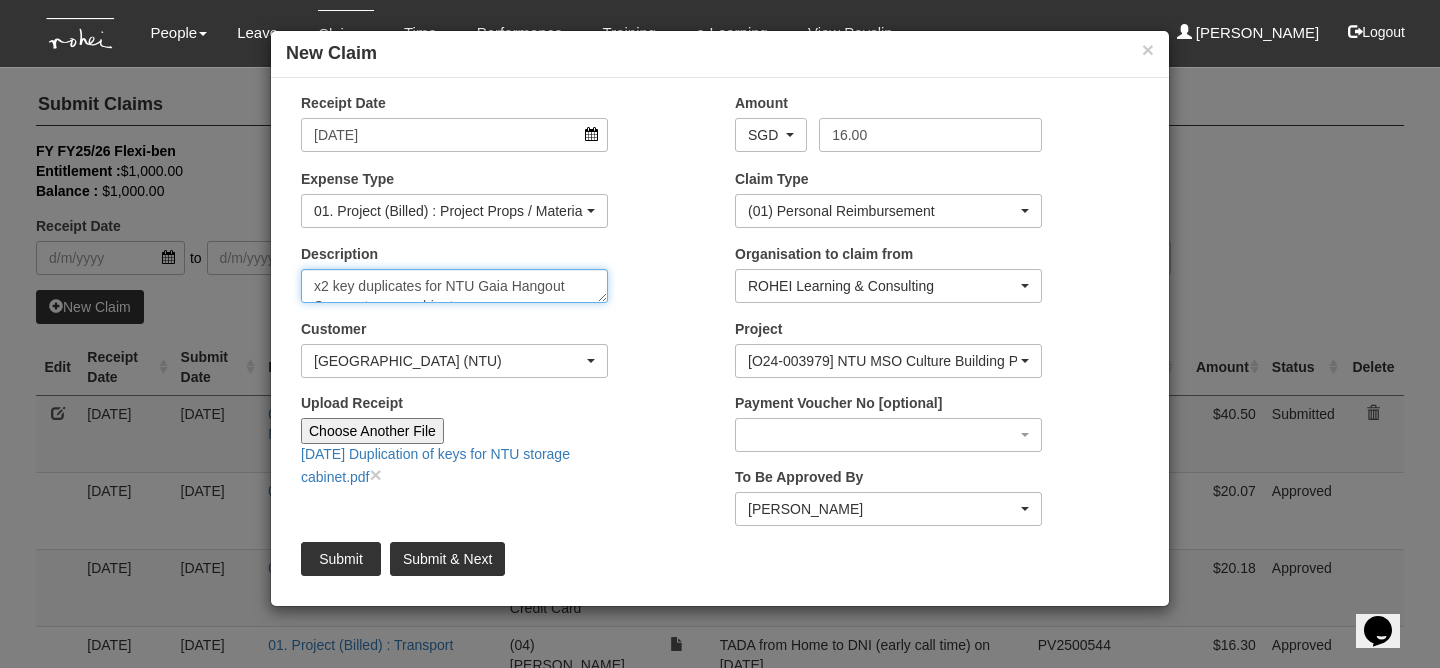 click on "x2 key duplicates for NTU Gaia Hangout Space storage cabinet" at bounding box center (454, 286) 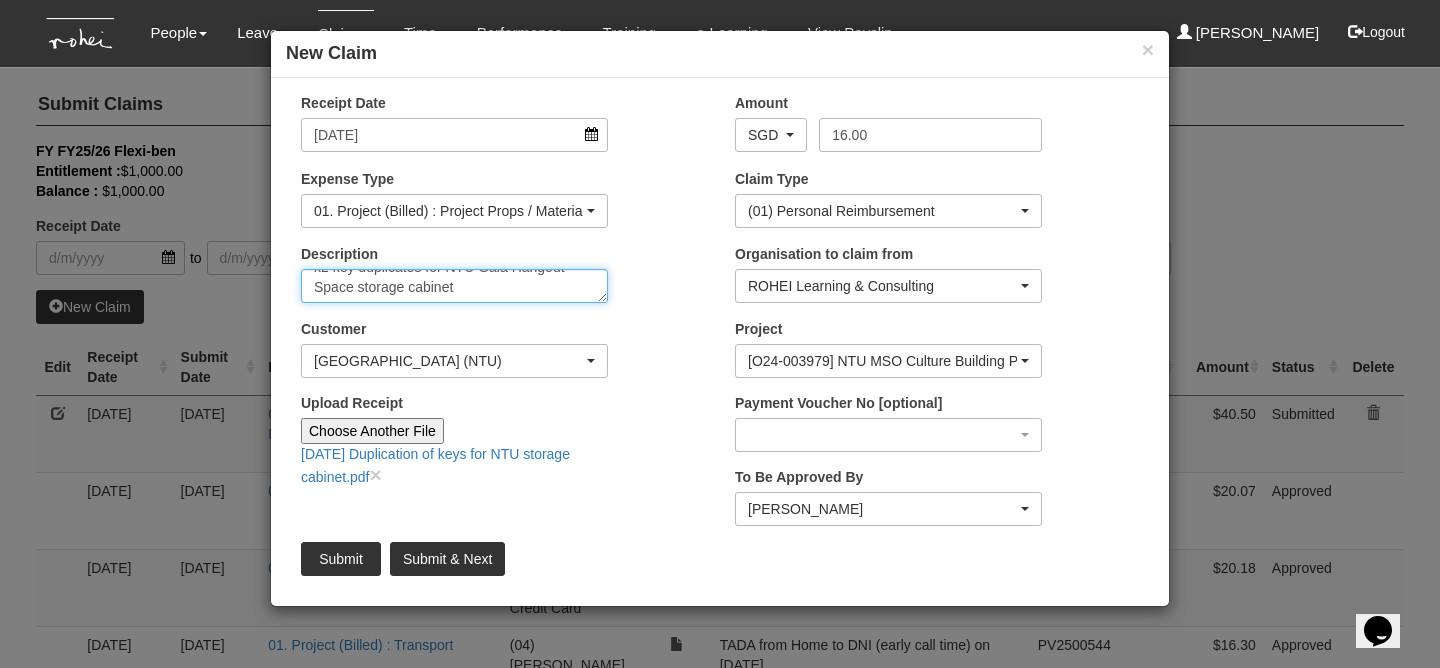 click on "x2 key duplicates for NTU Gaia Hangout Space storage cabinet" at bounding box center (454, 286) 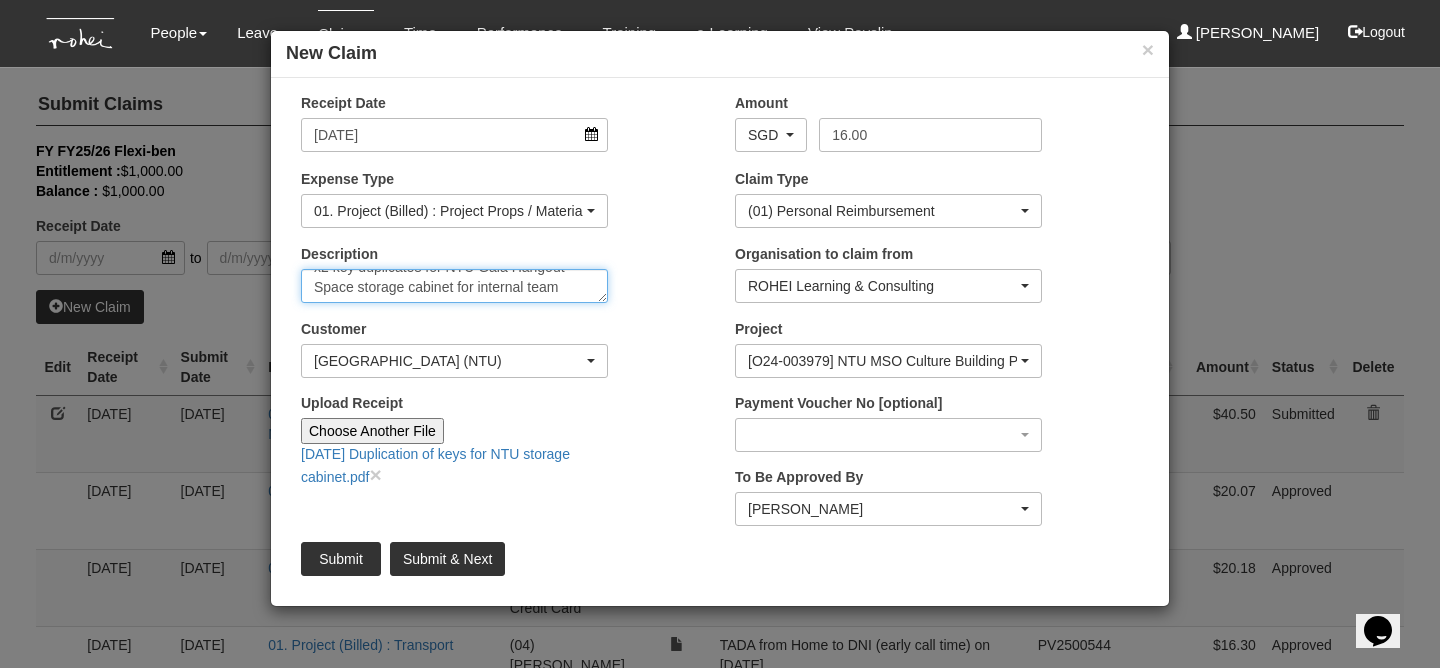 scroll, scrollTop: 0, scrollLeft: 0, axis: both 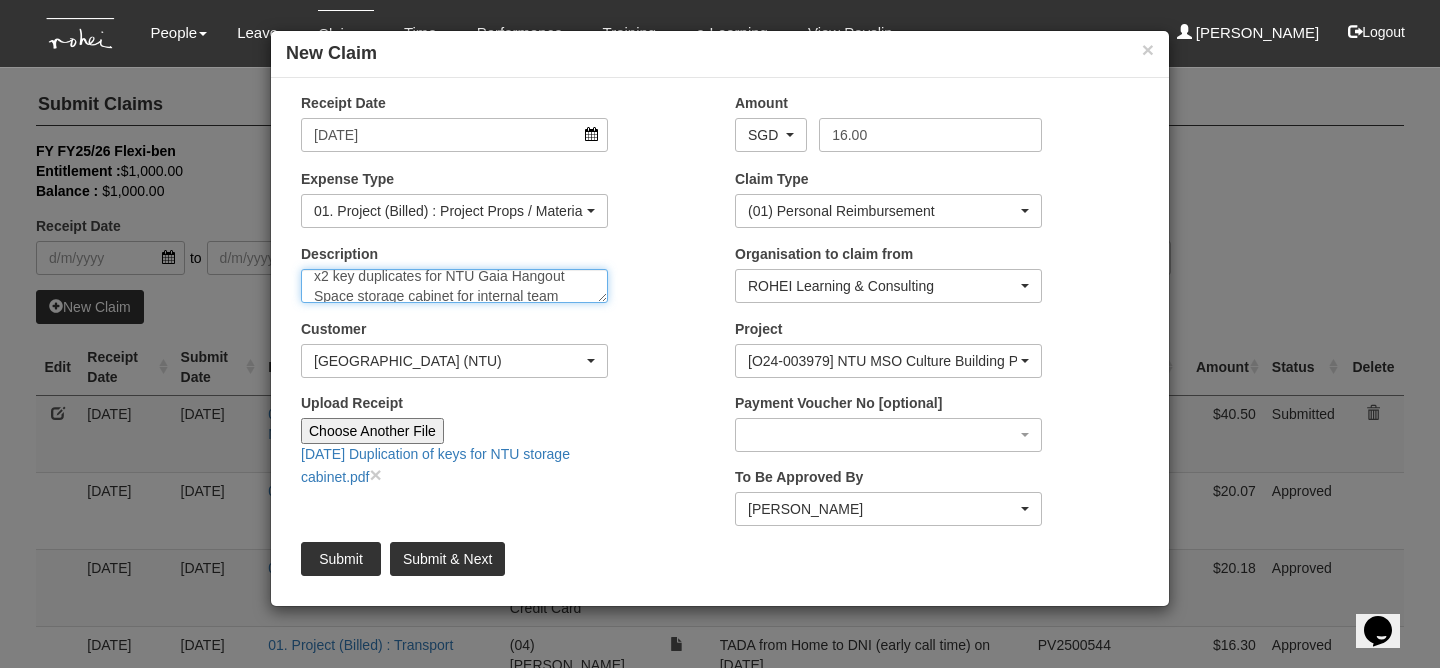 click on "x2 key duplicates for NTU Gaia Hangout Space storage cabinet for internal team" at bounding box center [454, 286] 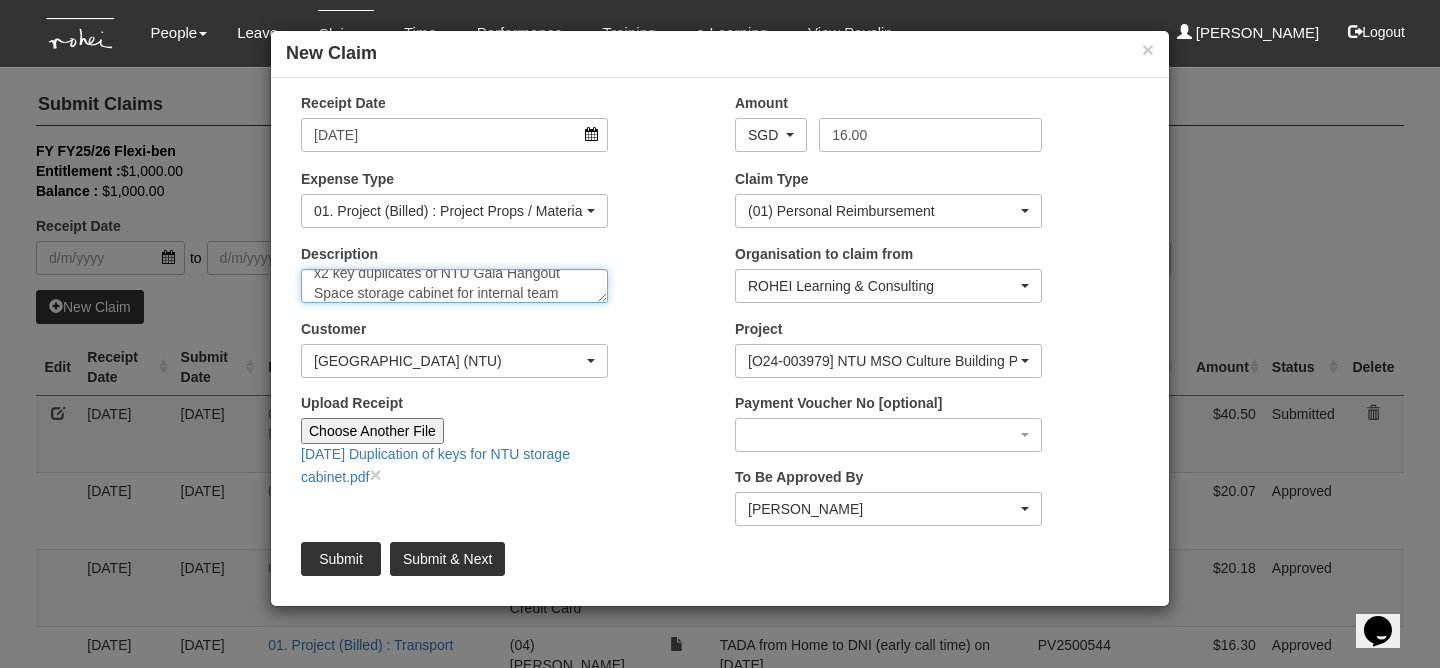 scroll, scrollTop: 19, scrollLeft: 0, axis: vertical 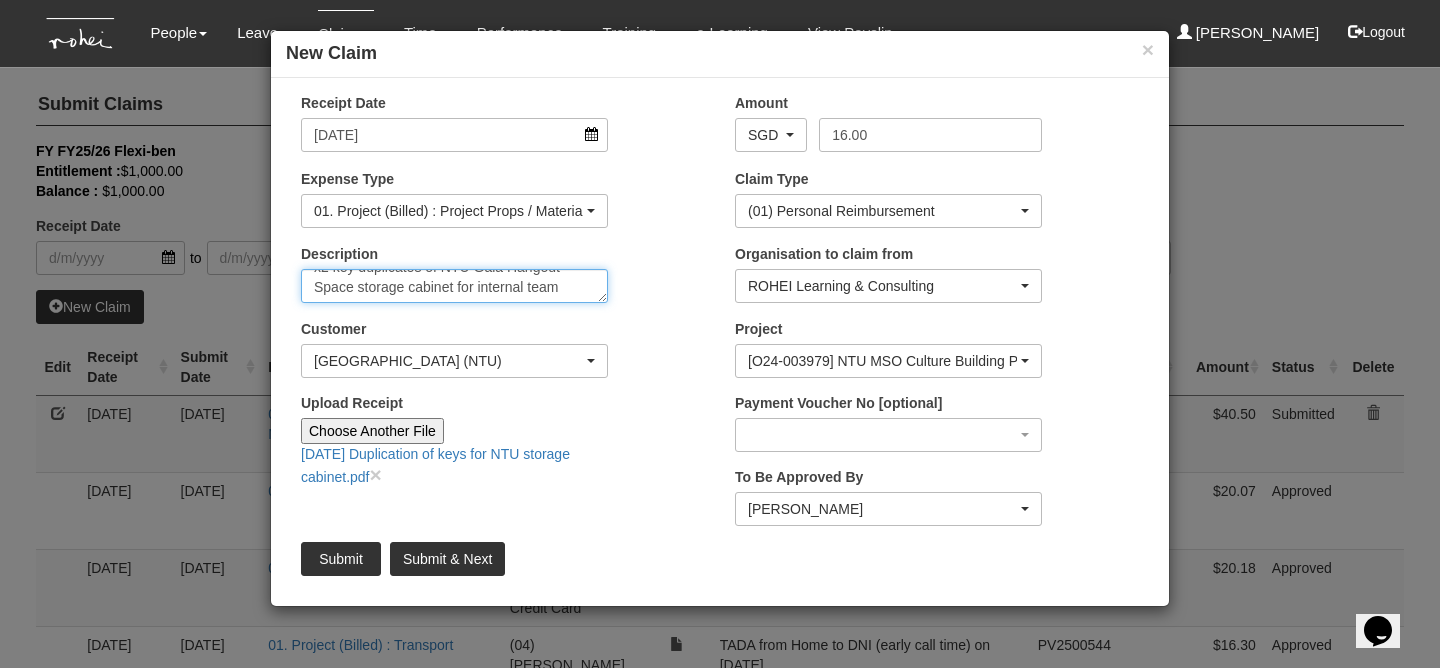 type on "x2 key duplicates of NTU Gaia Hangout Space storage cabinet for internal team" 